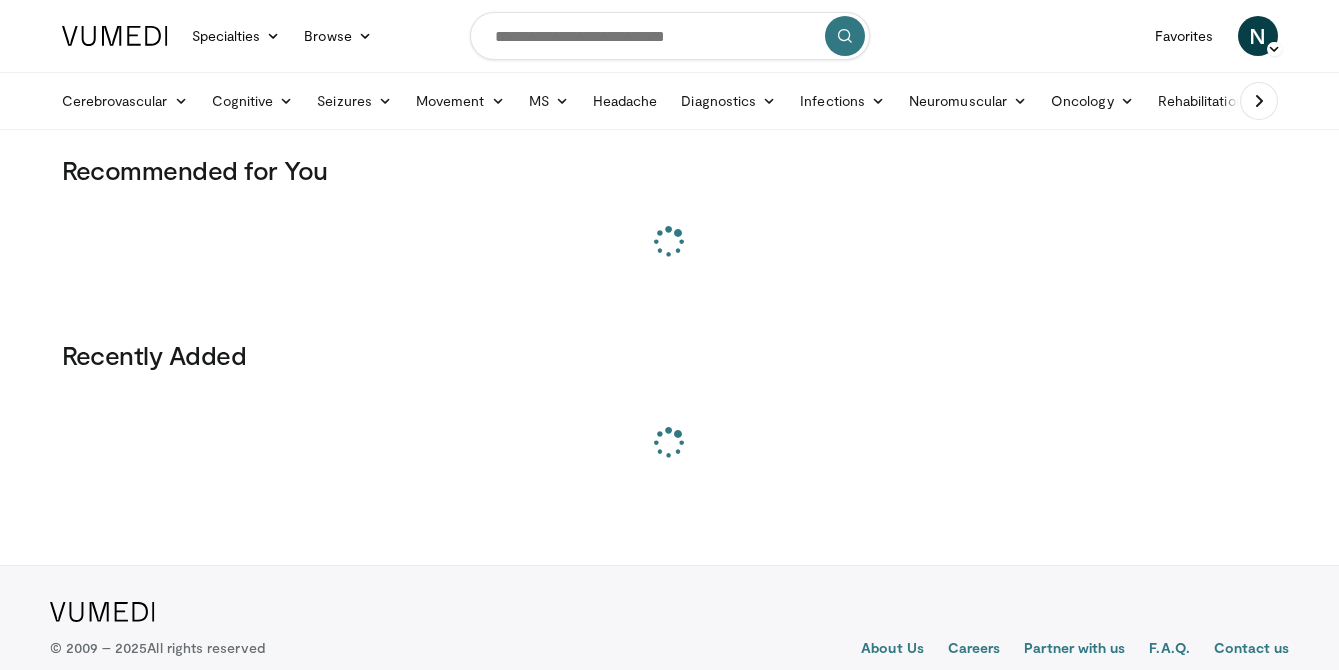 scroll, scrollTop: 0, scrollLeft: 0, axis: both 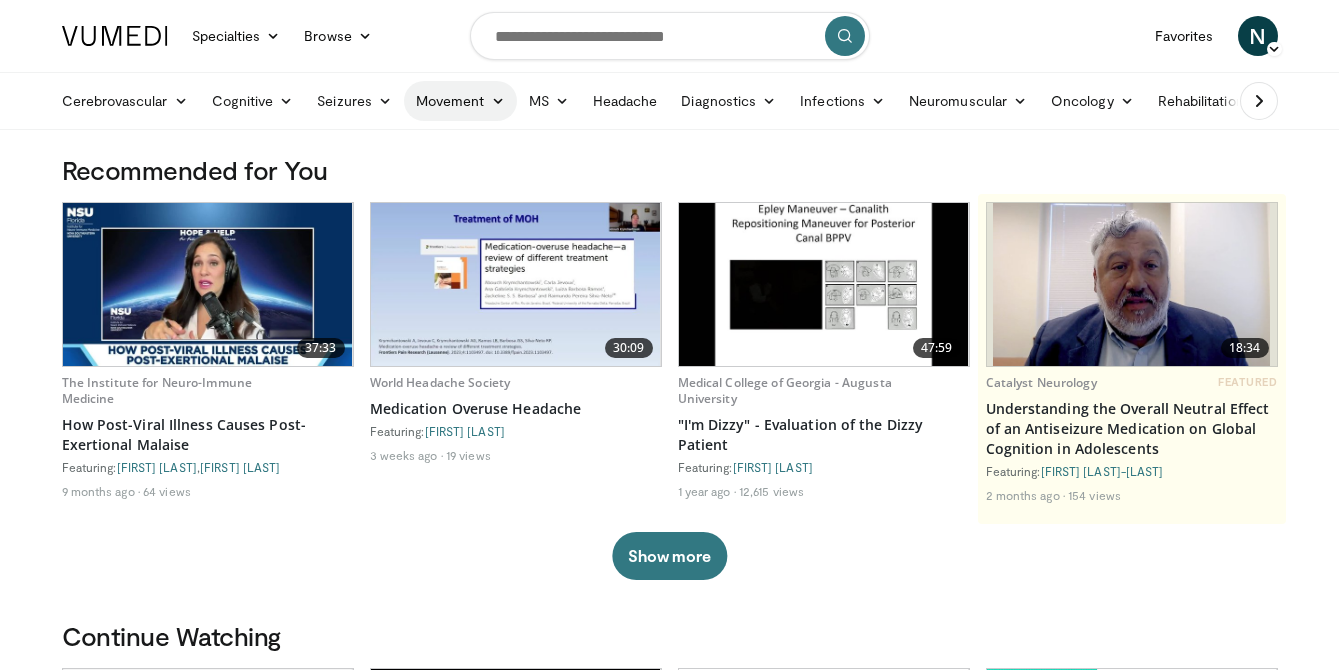 click at bounding box center [498, 101] 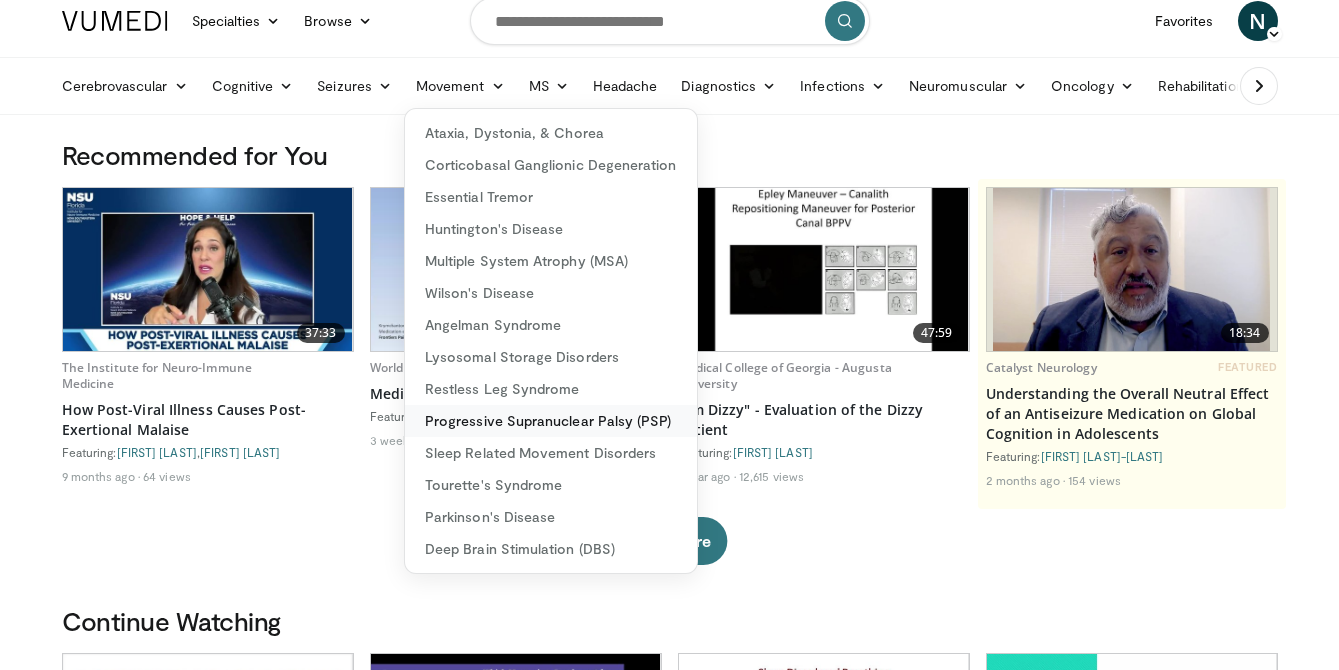 scroll, scrollTop: 14, scrollLeft: 0, axis: vertical 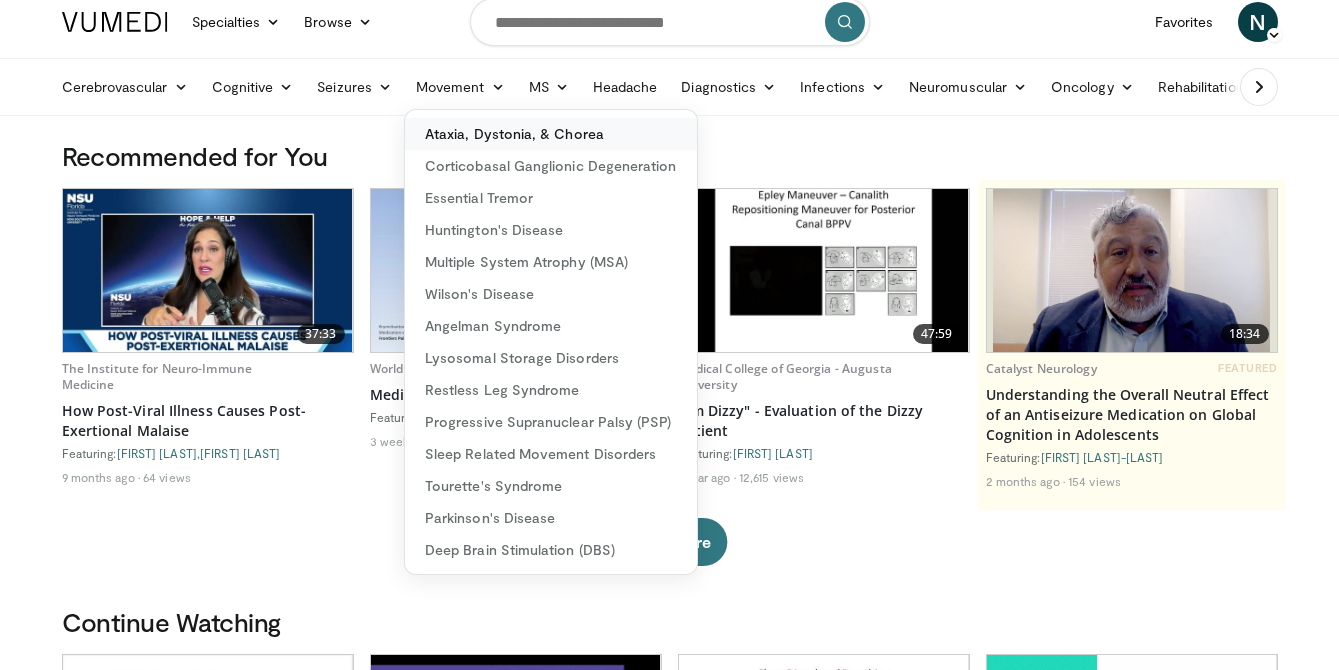 click on "Ataxia, Dystonia, & Chorea" at bounding box center (551, 134) 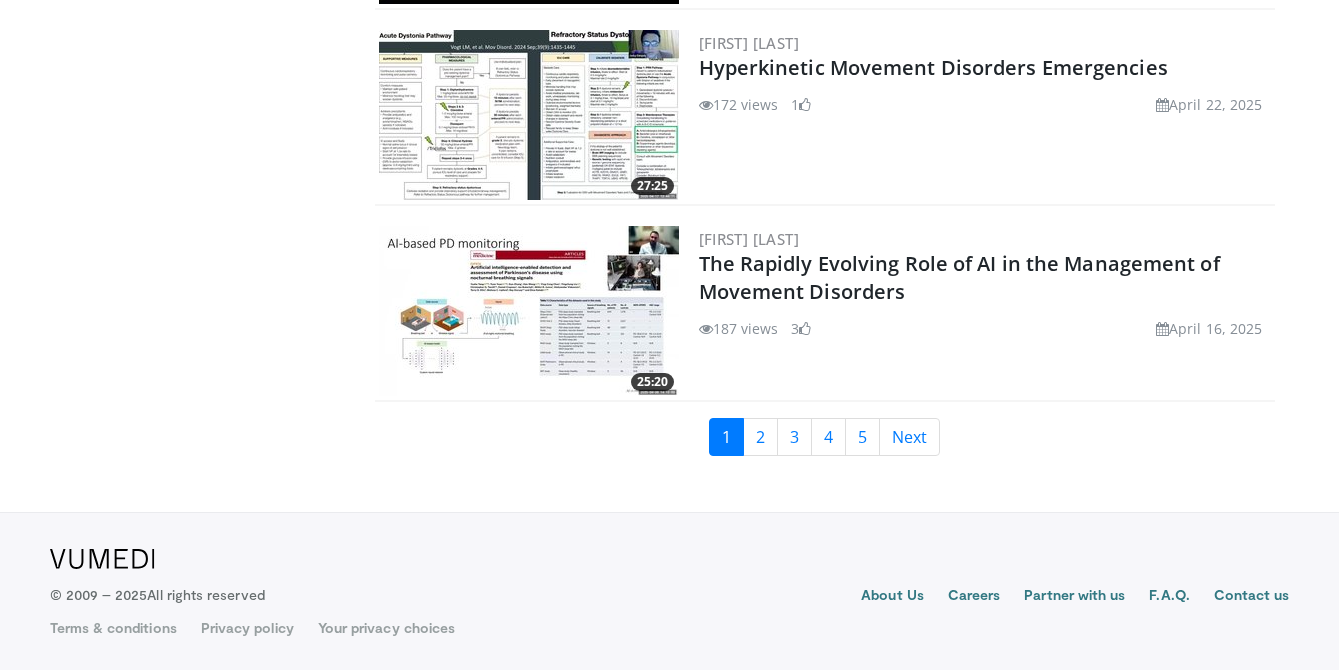 scroll, scrollTop: 4704, scrollLeft: 0, axis: vertical 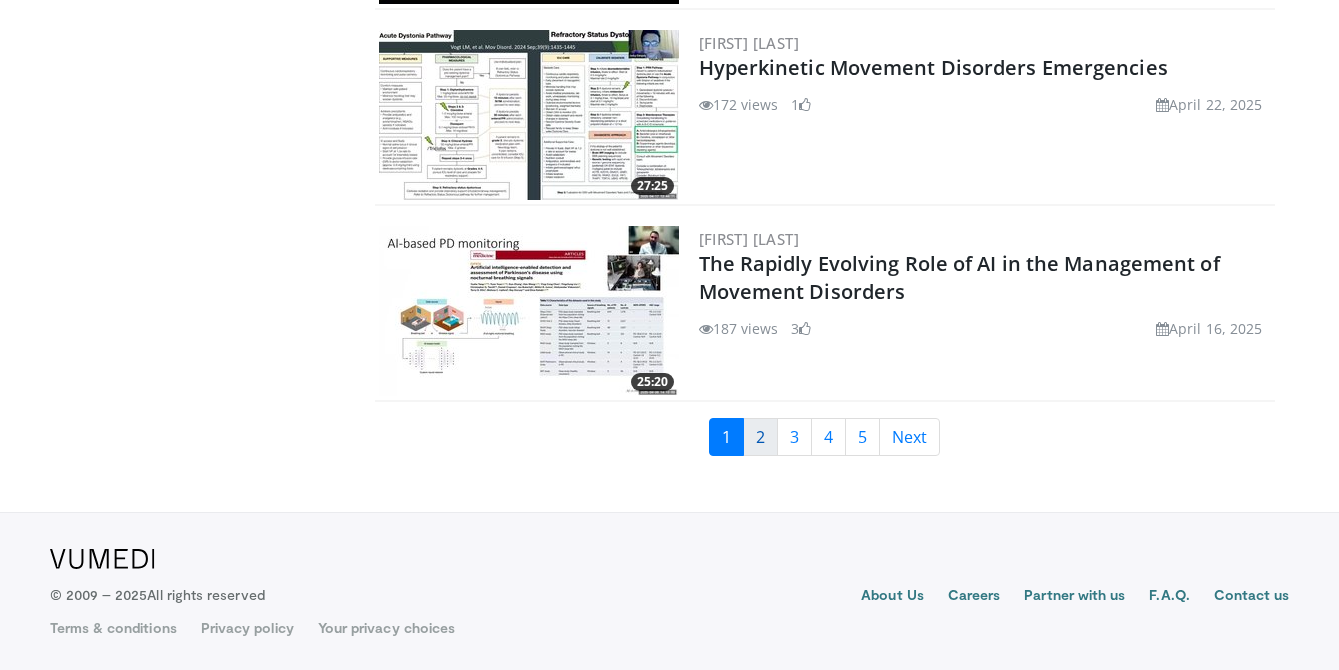 click on "2" at bounding box center (760, 437) 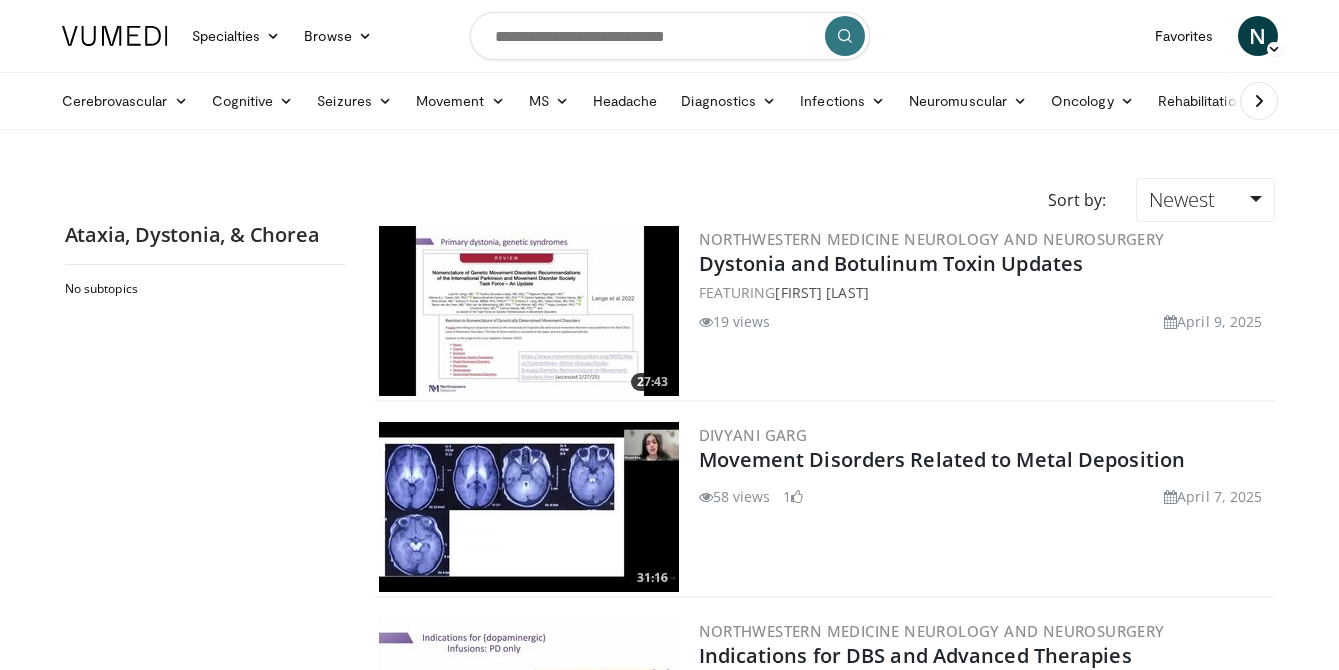scroll, scrollTop: 0, scrollLeft: 0, axis: both 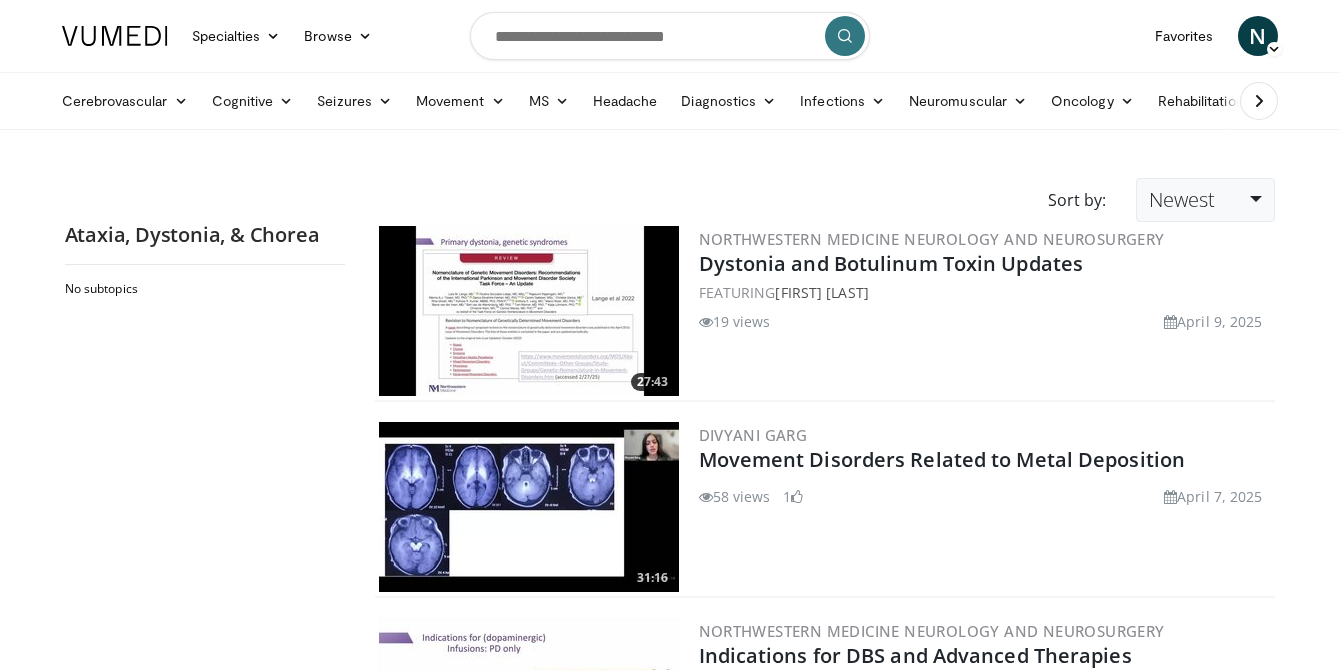 click on "Newest" at bounding box center [1182, 199] 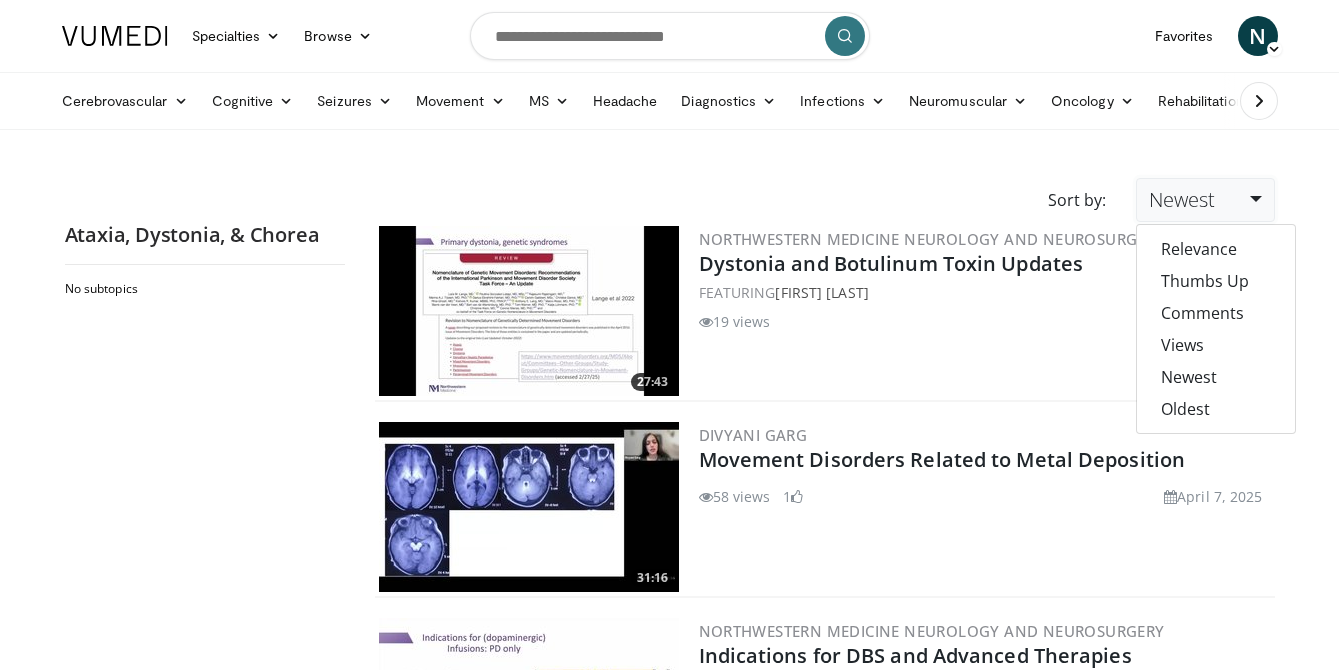 click on "Newest" at bounding box center (1182, 199) 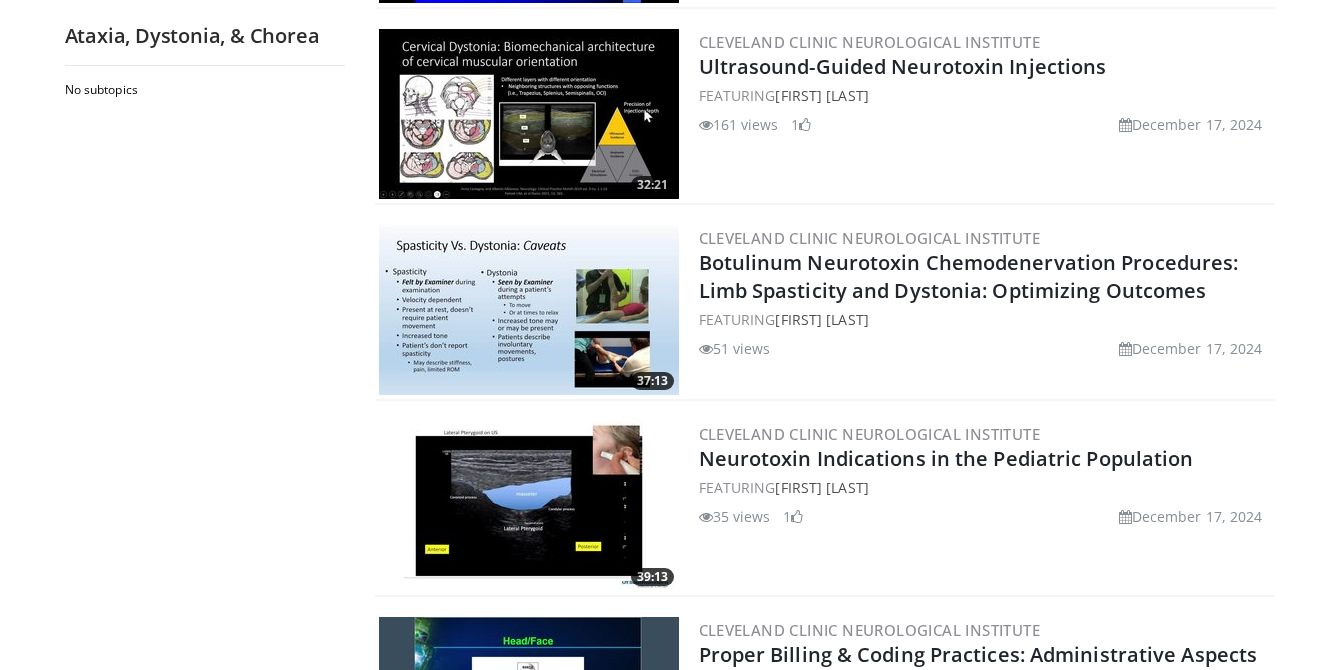scroll, scrollTop: 3140, scrollLeft: 0, axis: vertical 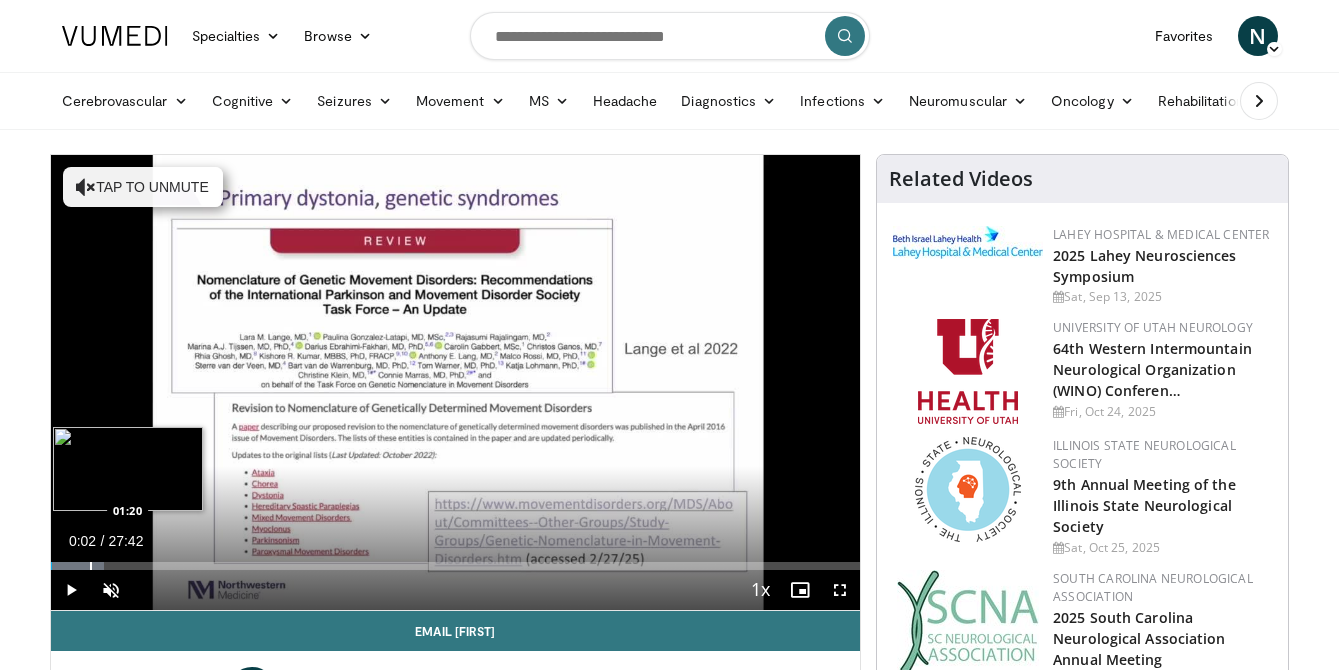 click at bounding box center (91, 566) 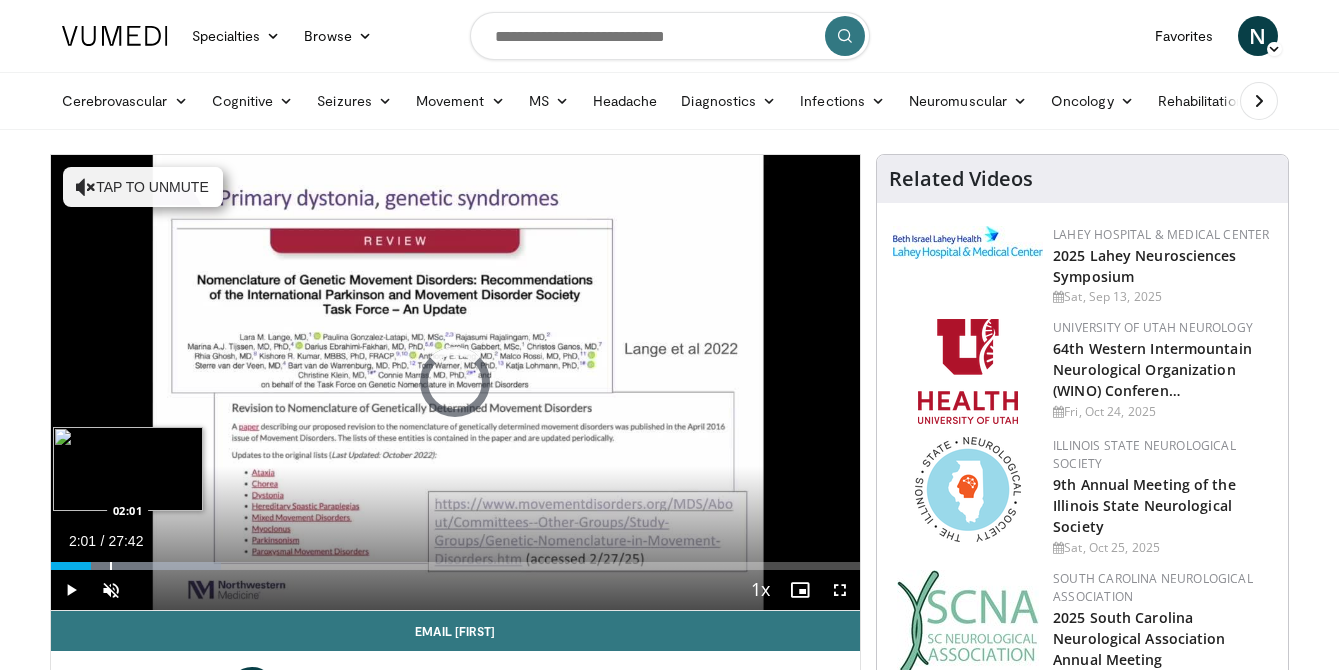 click at bounding box center (111, 566) 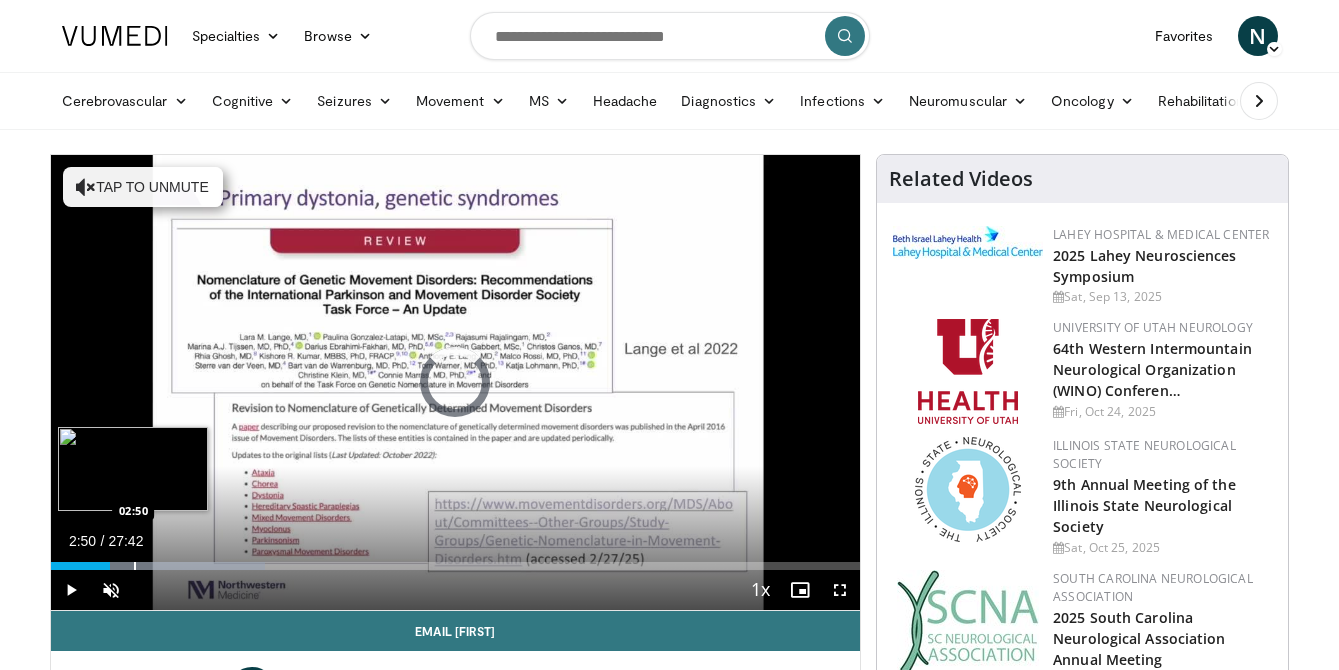 click at bounding box center (135, 566) 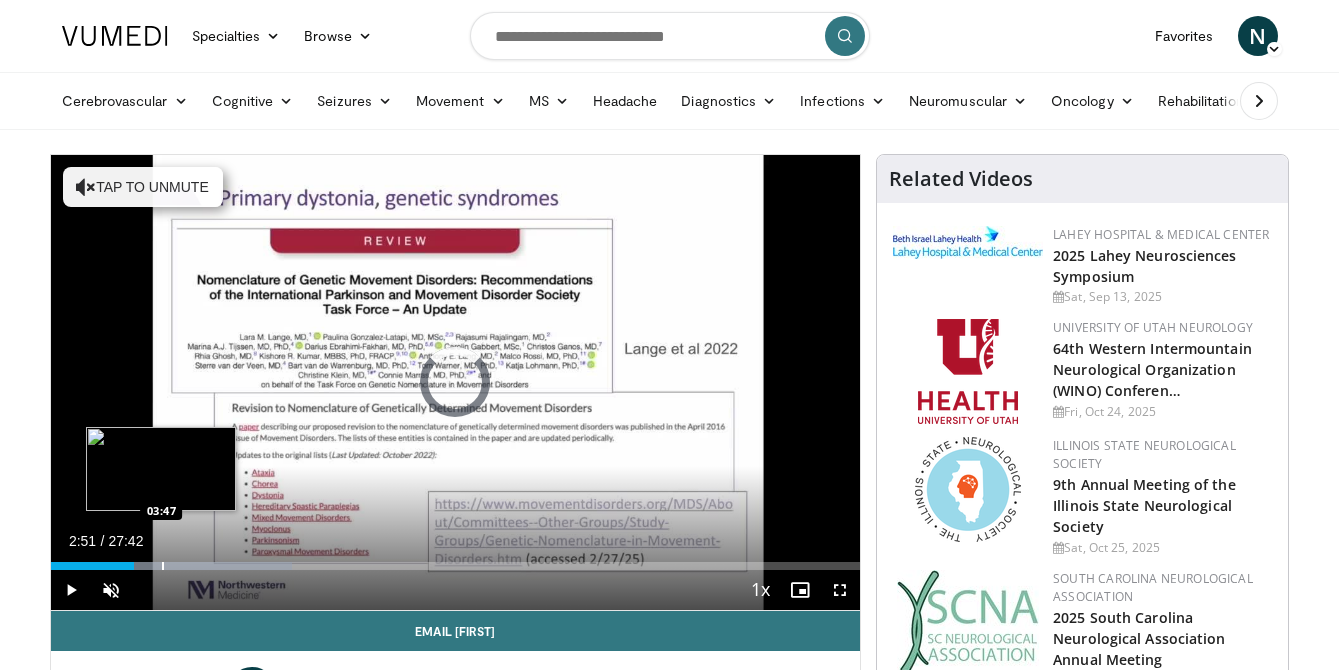 click at bounding box center (163, 566) 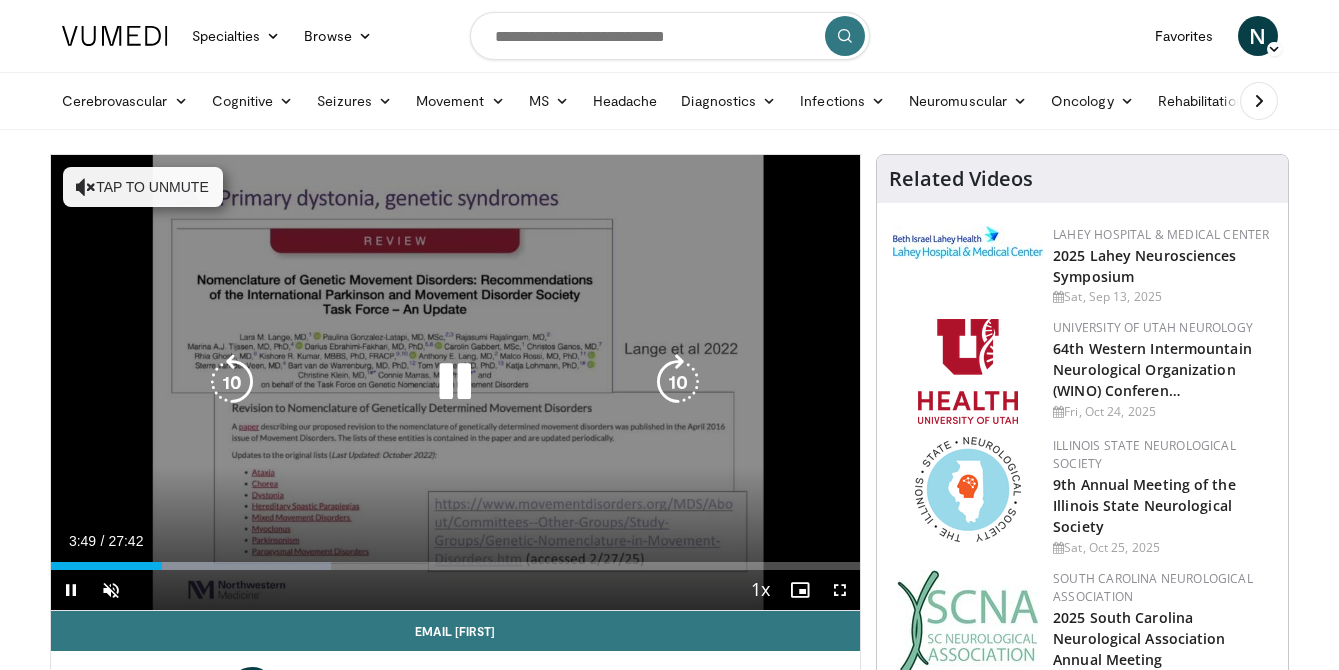 click on "**********" at bounding box center (456, 383) 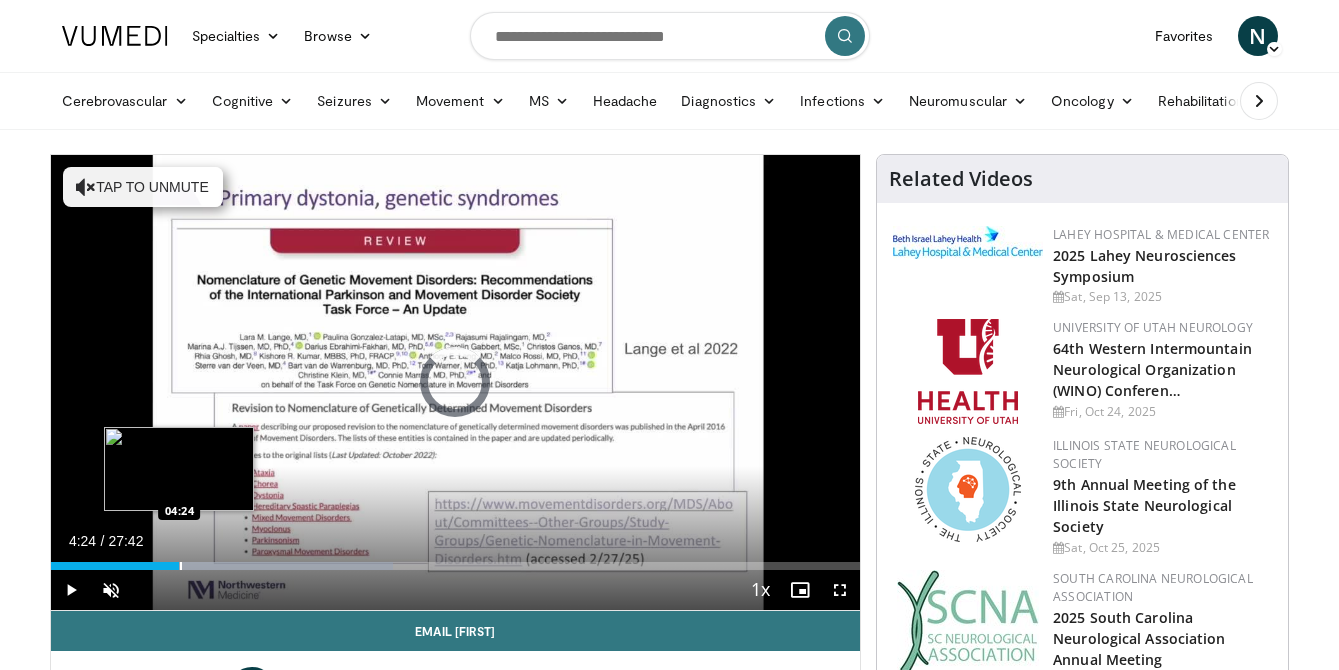 click at bounding box center (181, 566) 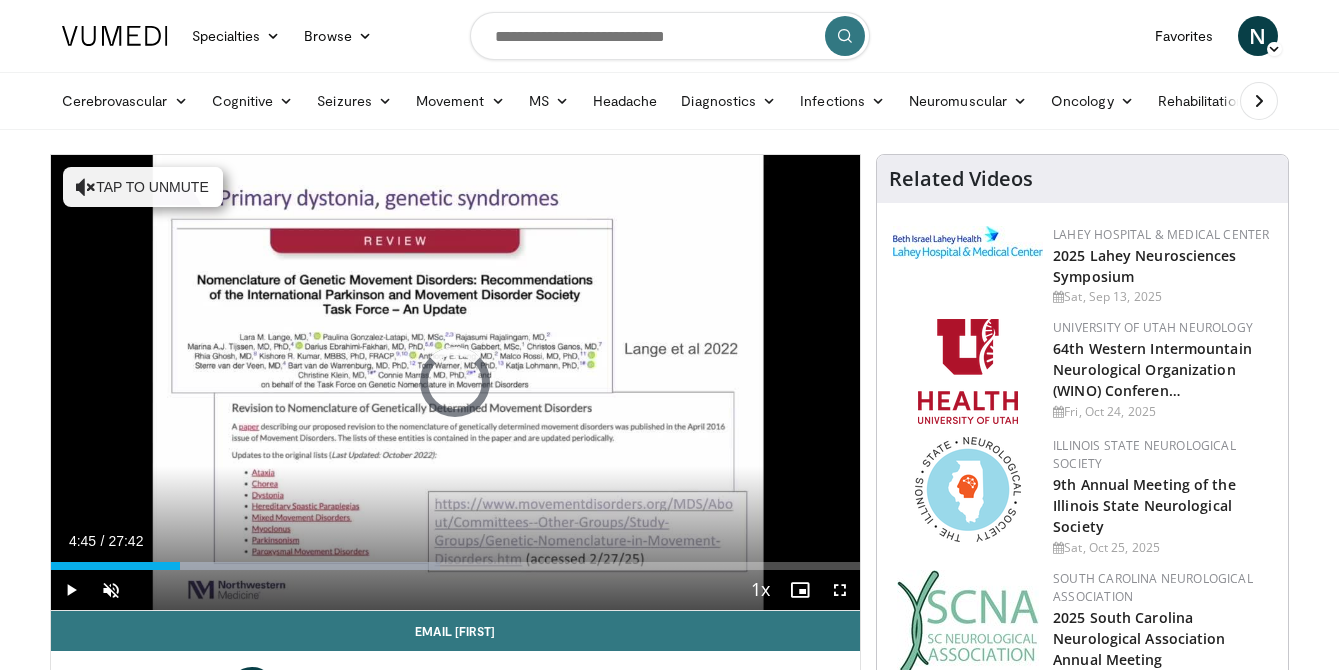 click at bounding box center (191, 566) 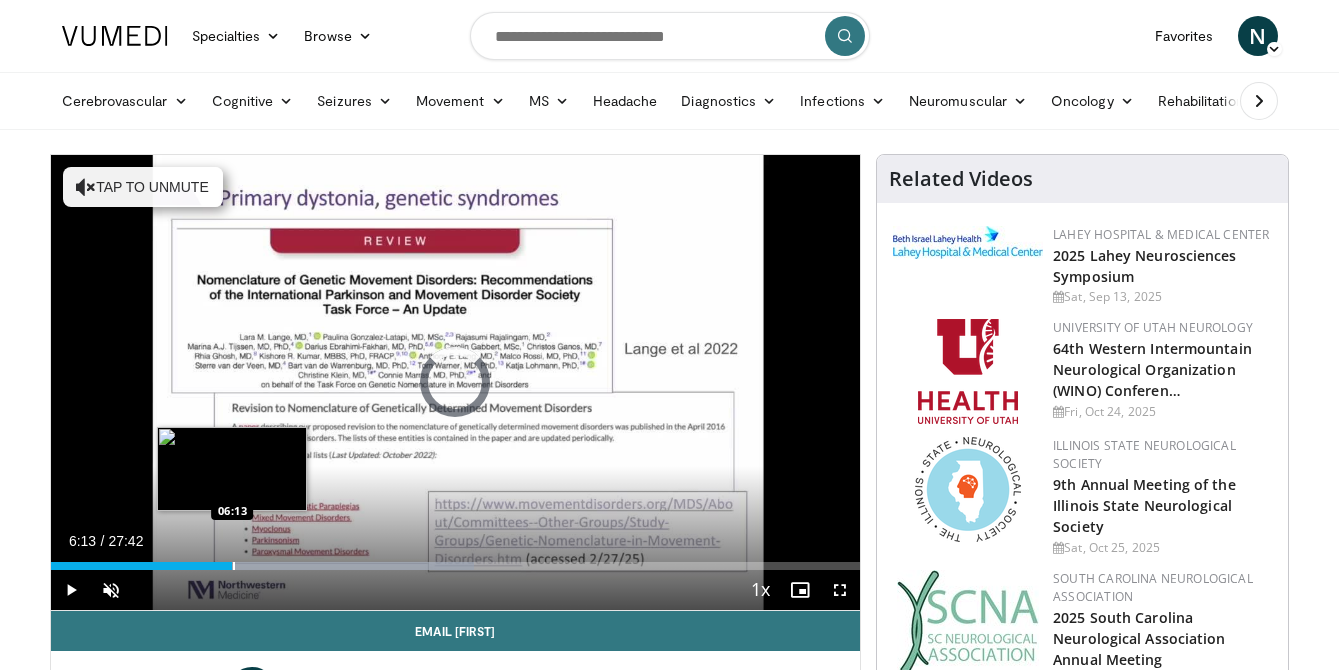 click at bounding box center (234, 566) 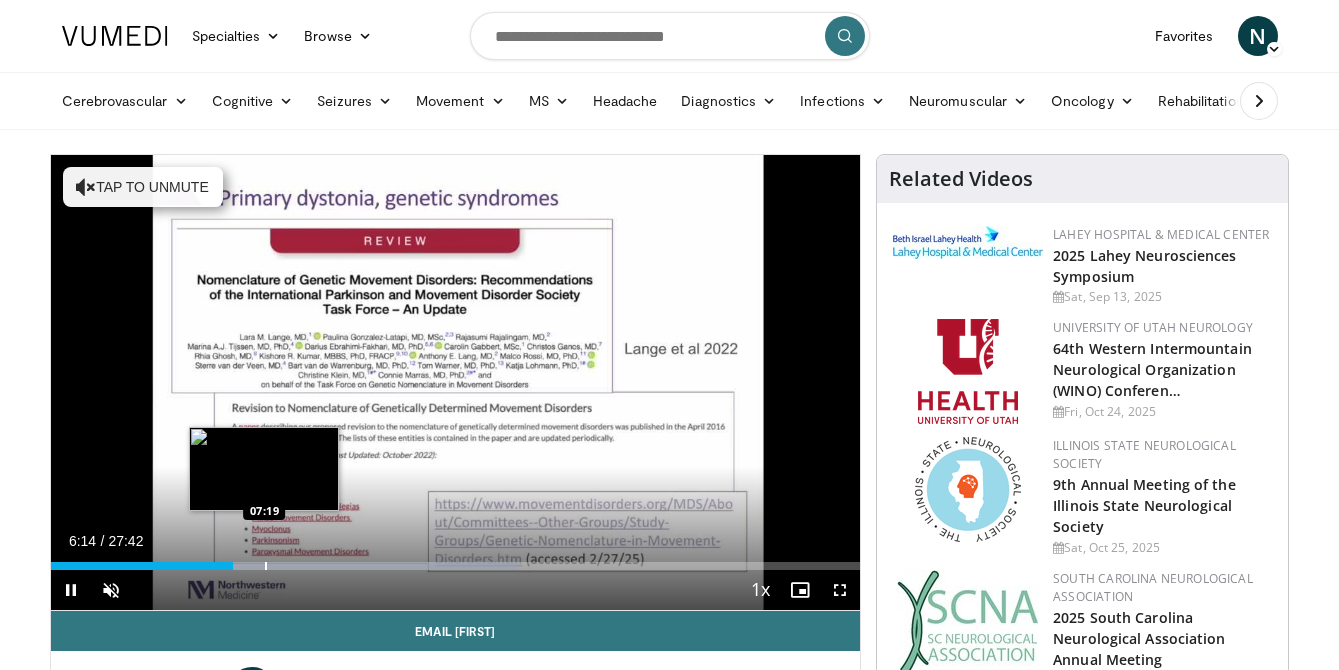click at bounding box center [266, 566] 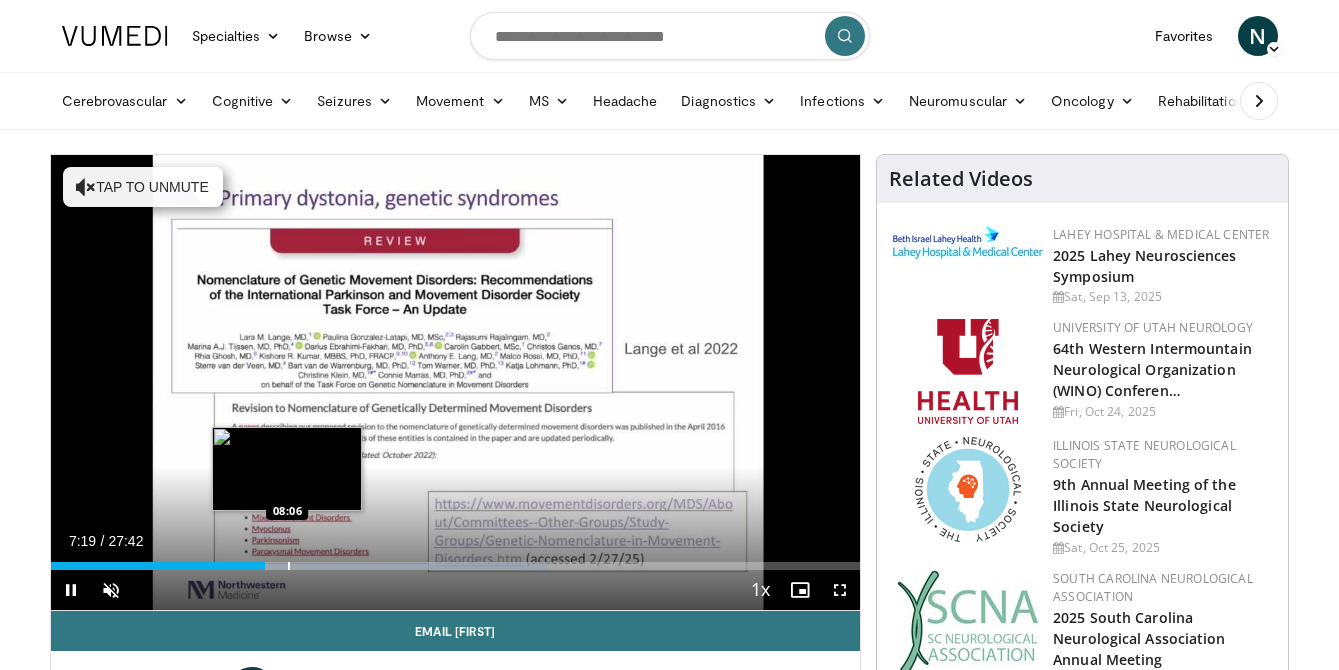 click at bounding box center (289, 566) 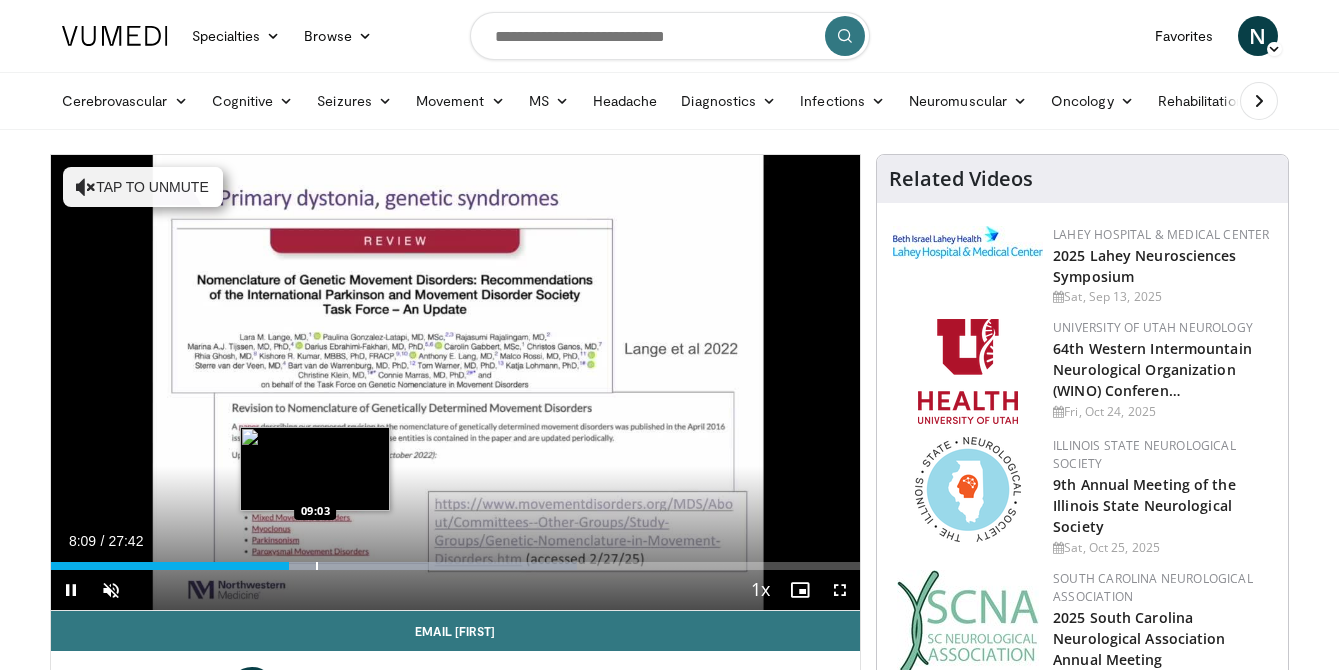click at bounding box center [317, 566] 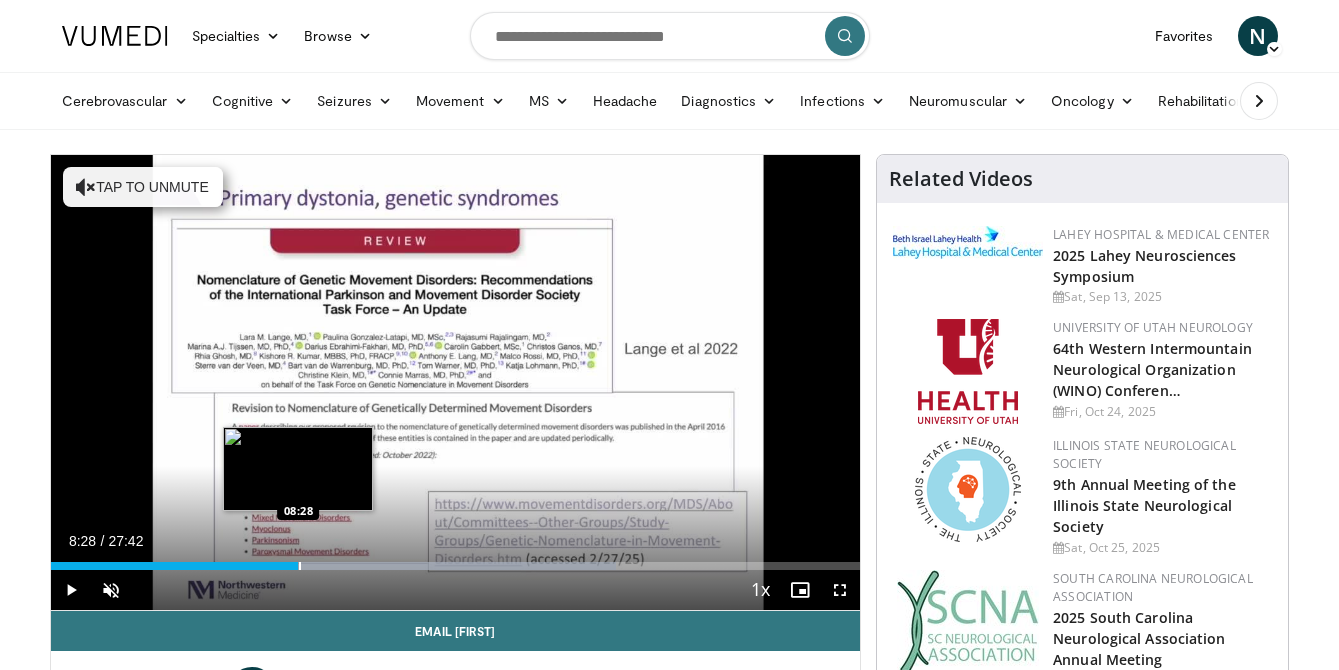 drag, startPoint x: 315, startPoint y: 568, endPoint x: 298, endPoint y: 568, distance: 17 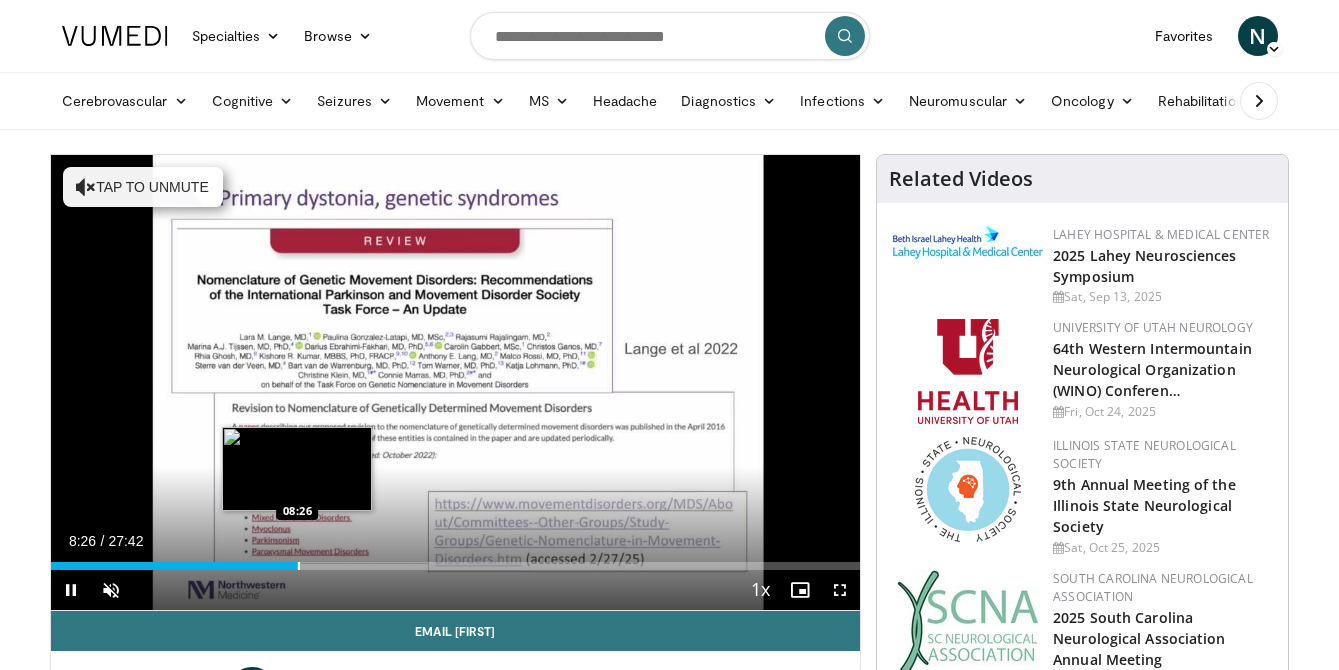 click at bounding box center [299, 566] 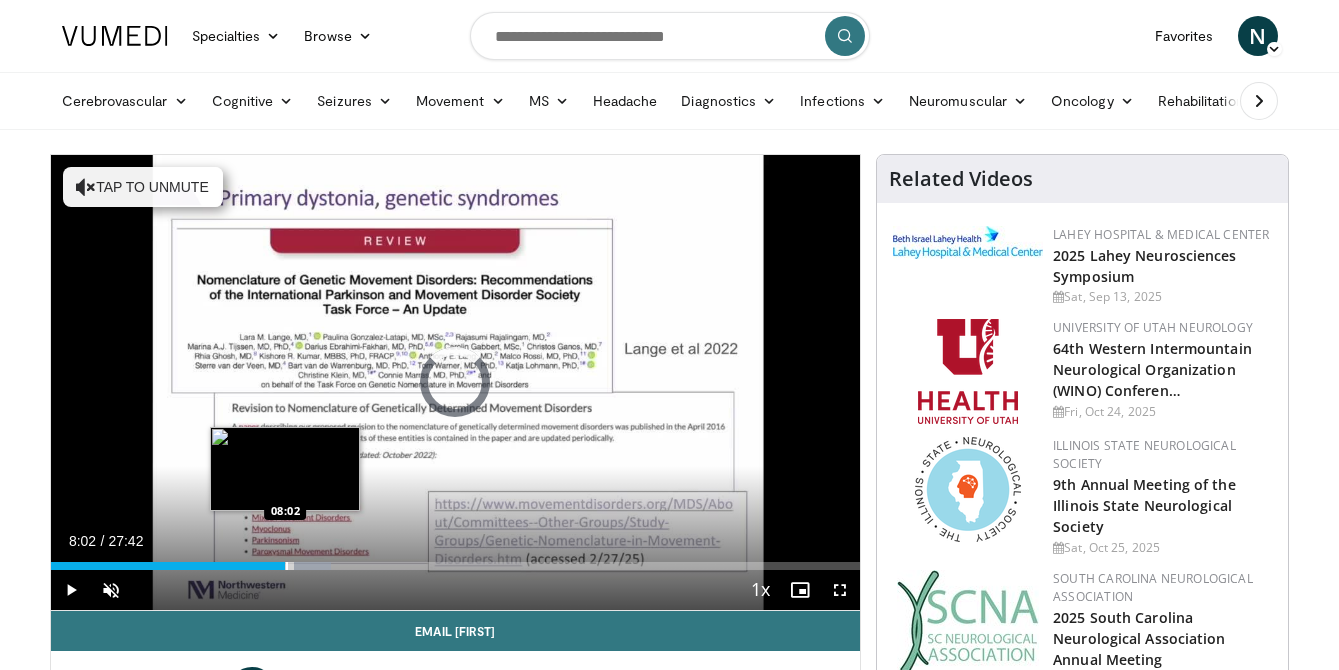 click at bounding box center (287, 566) 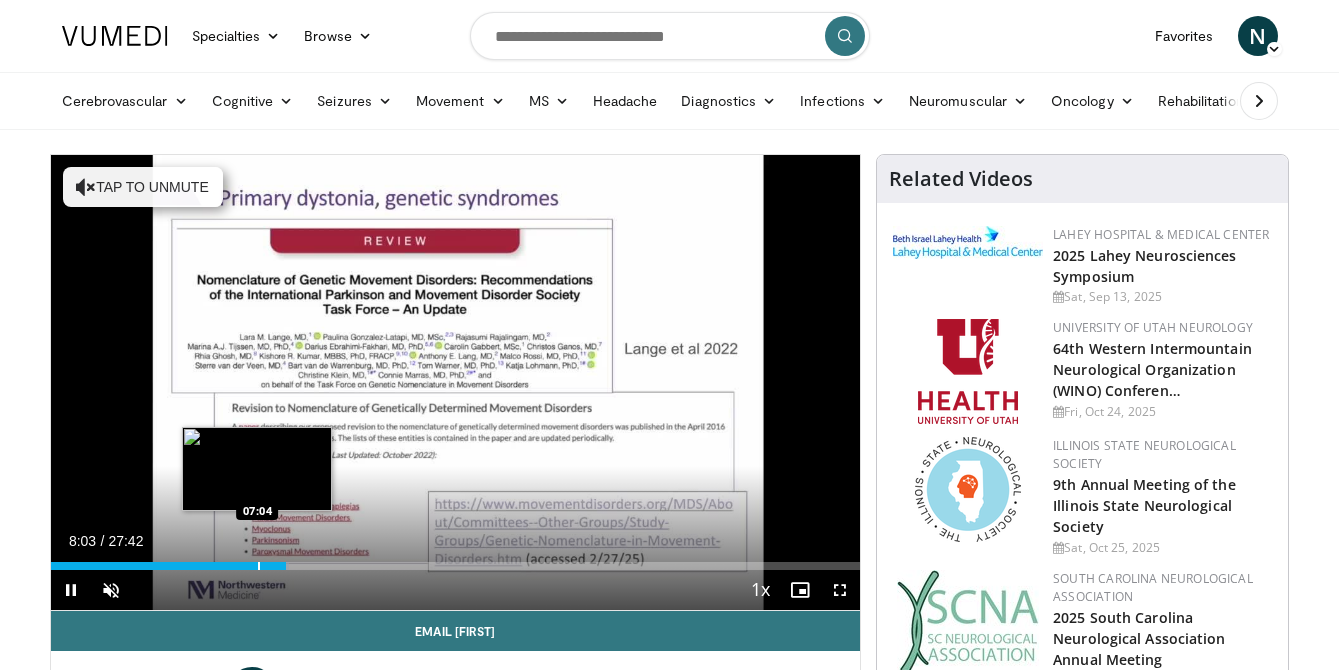 click at bounding box center [259, 566] 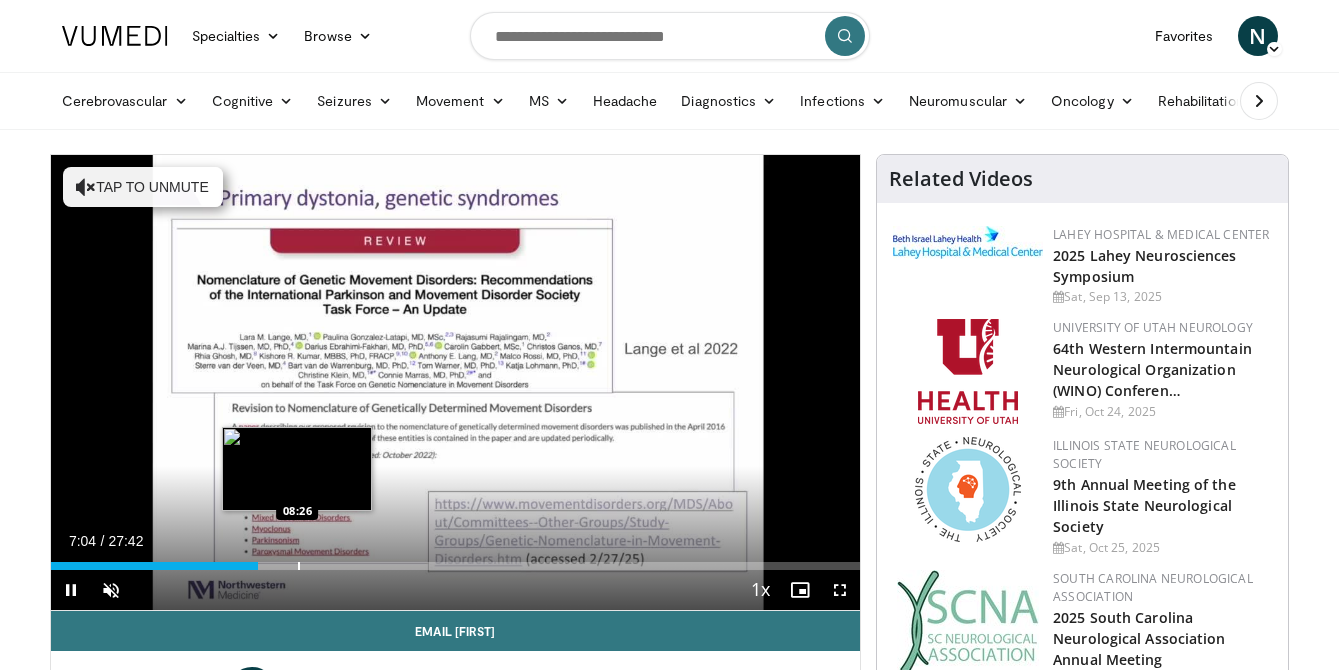 click at bounding box center (299, 566) 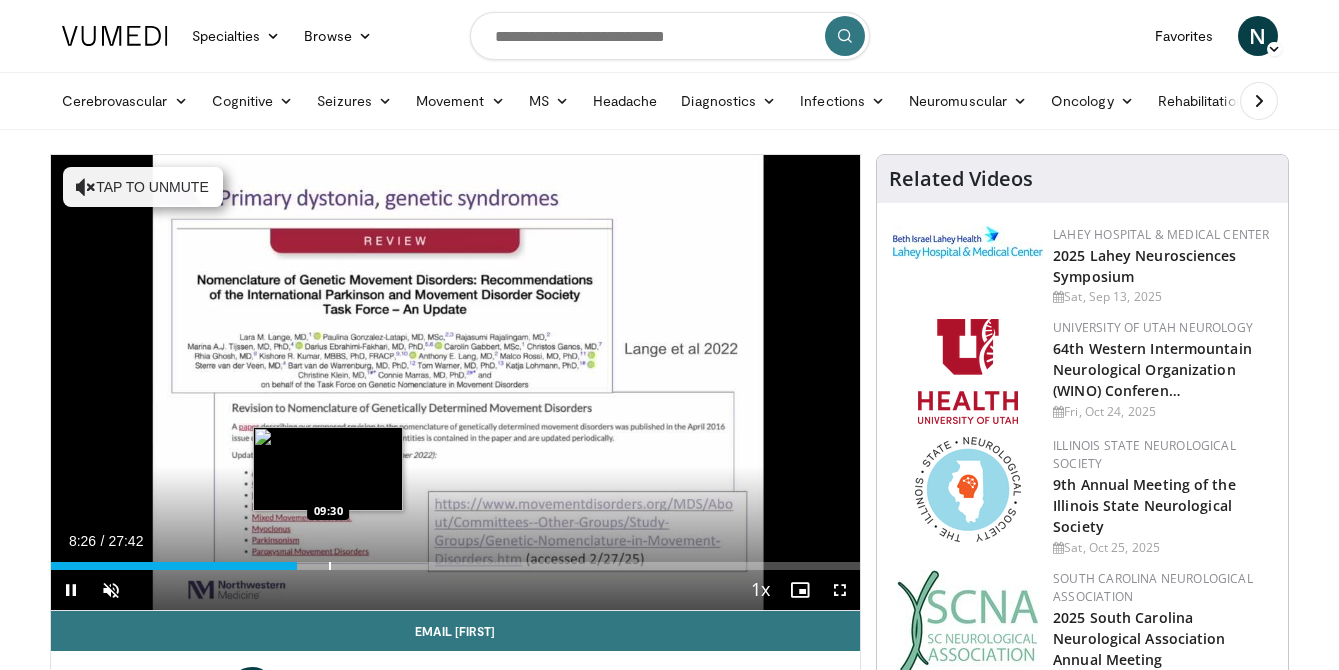 click at bounding box center [330, 566] 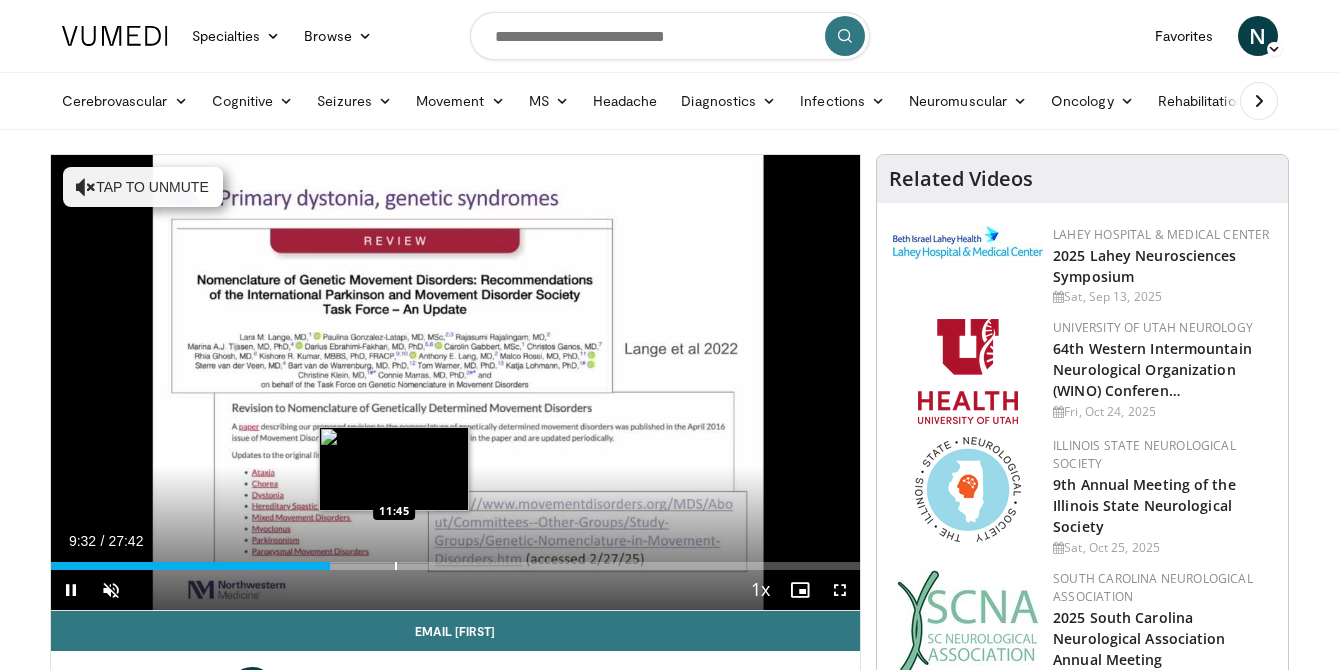 click at bounding box center (396, 566) 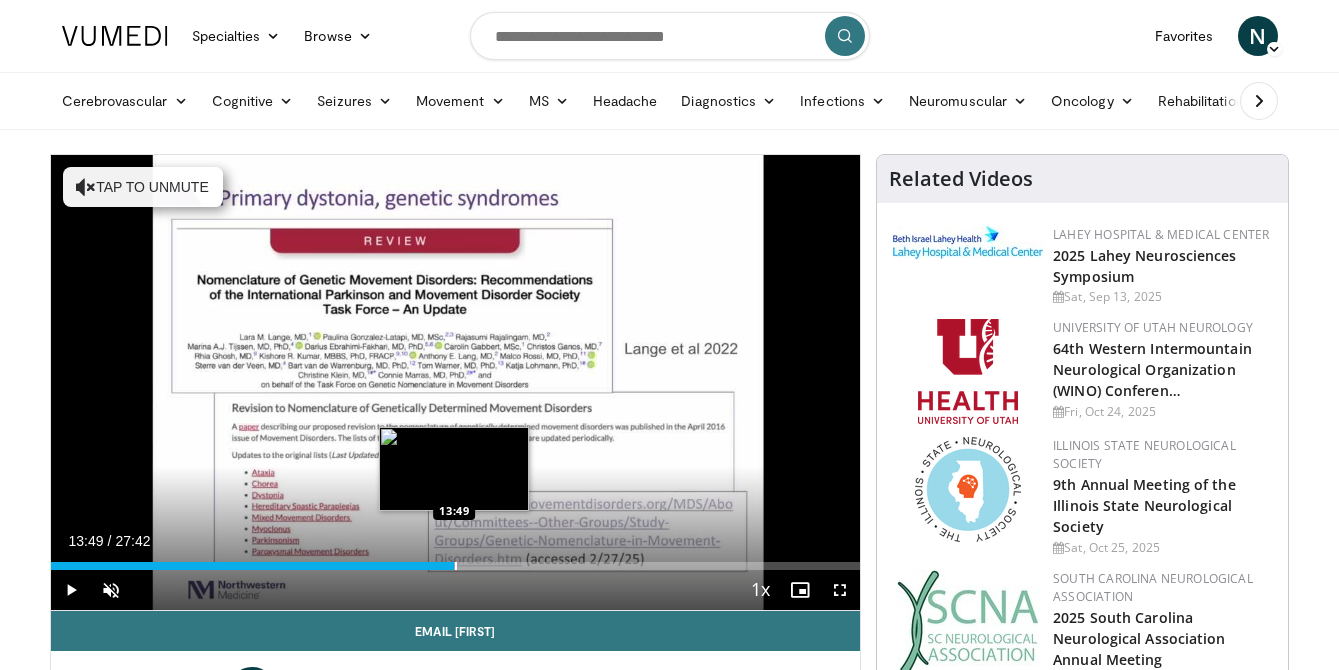 click on "Loaded :  42.71% 11:46 13:49" at bounding box center [456, 560] 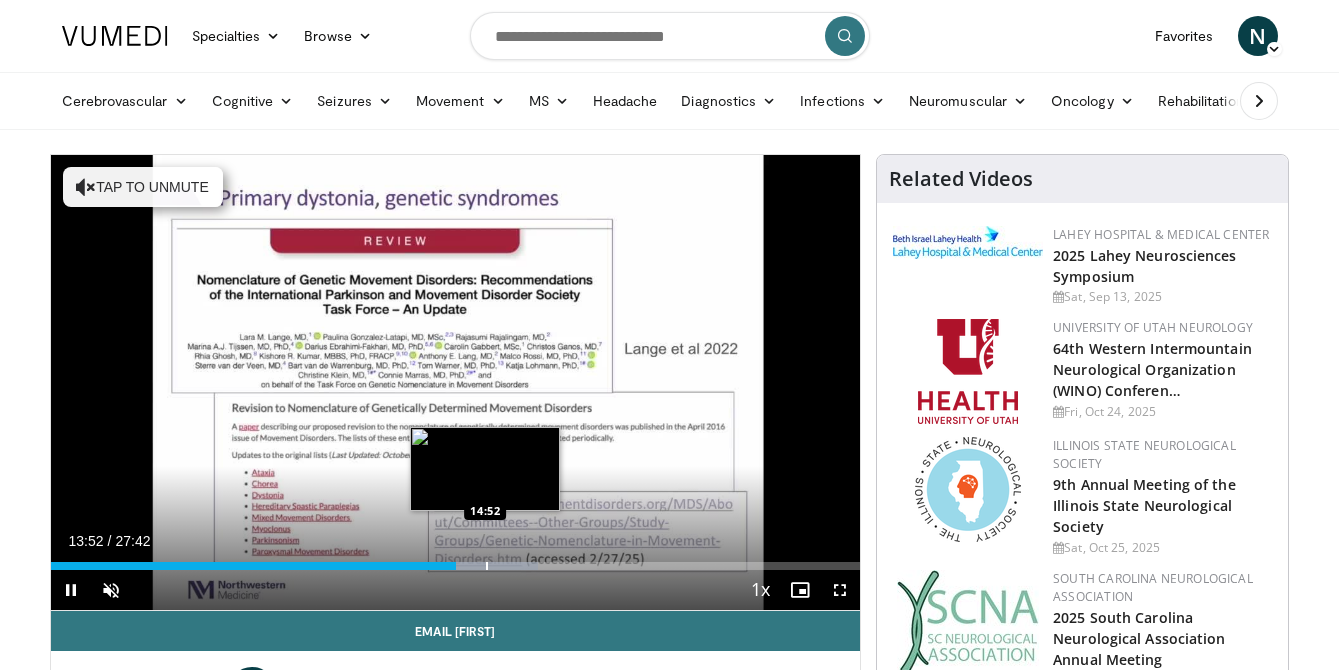click at bounding box center [487, 566] 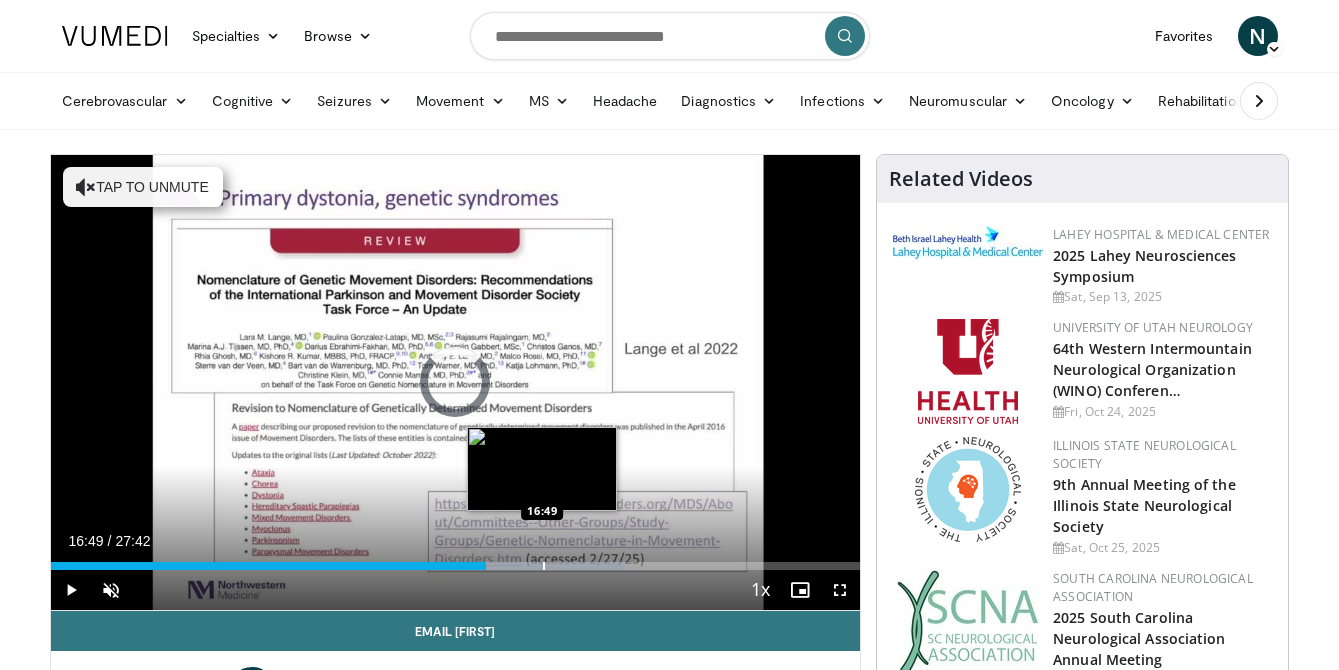 click at bounding box center (544, 566) 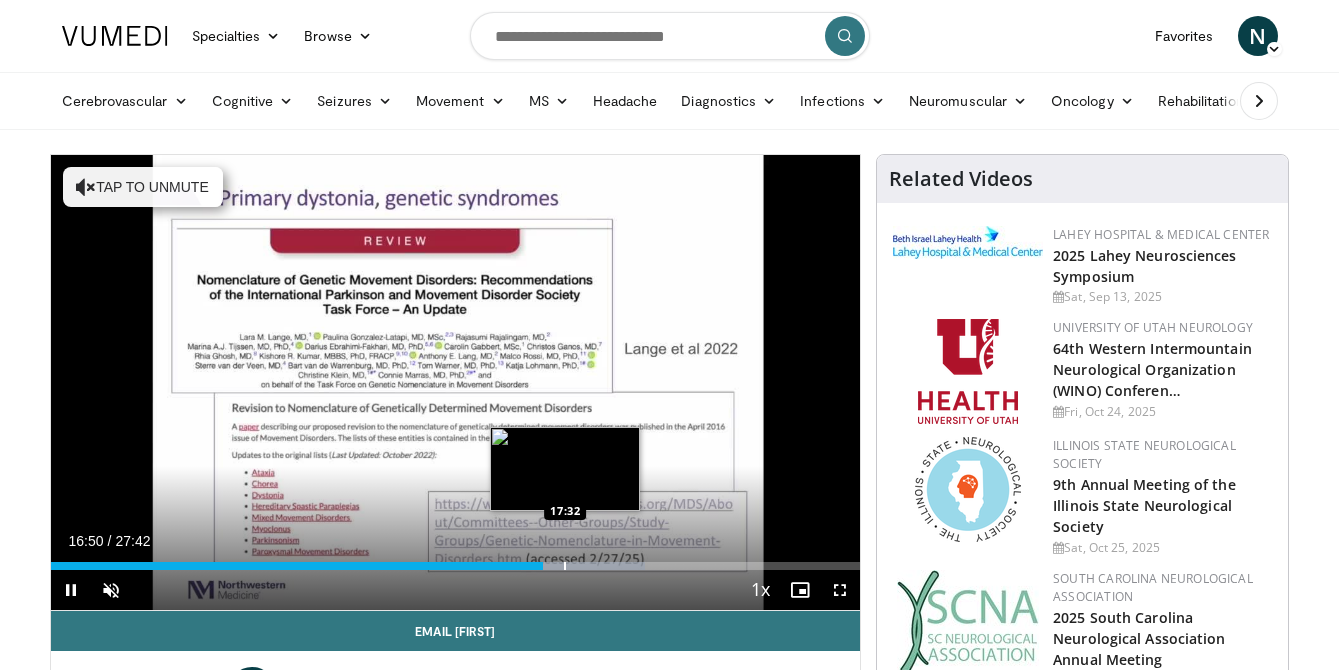 click at bounding box center (565, 566) 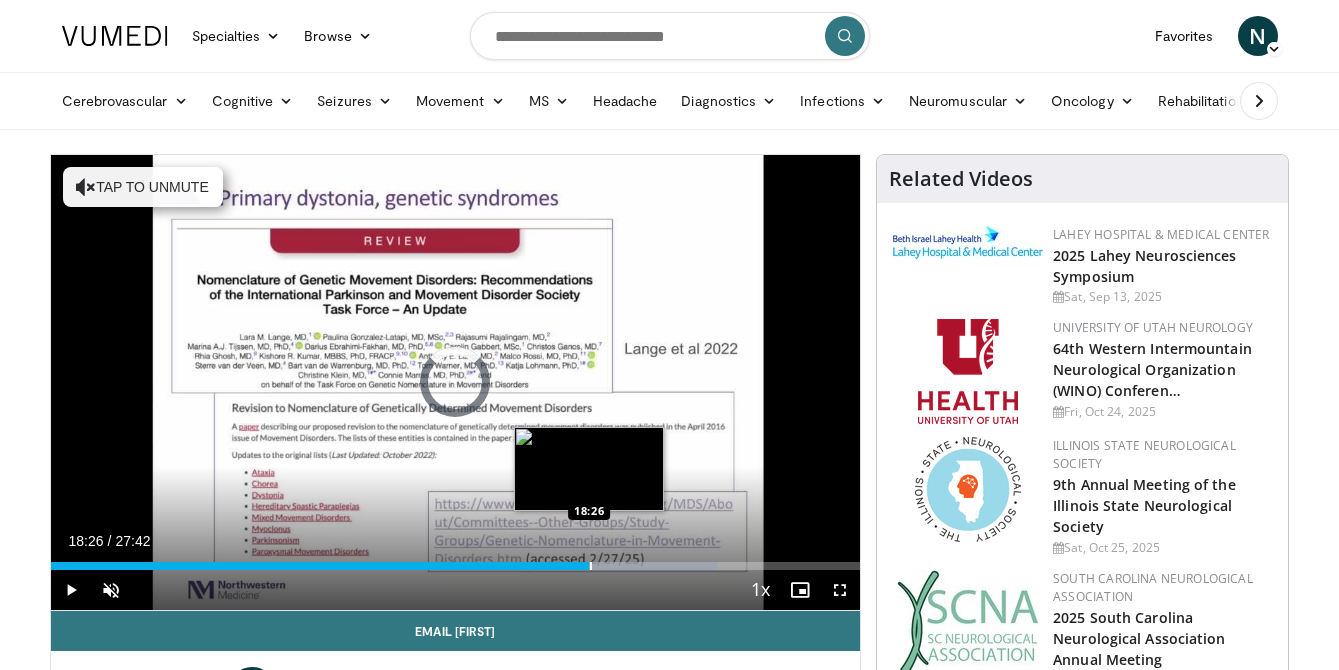 click at bounding box center (591, 566) 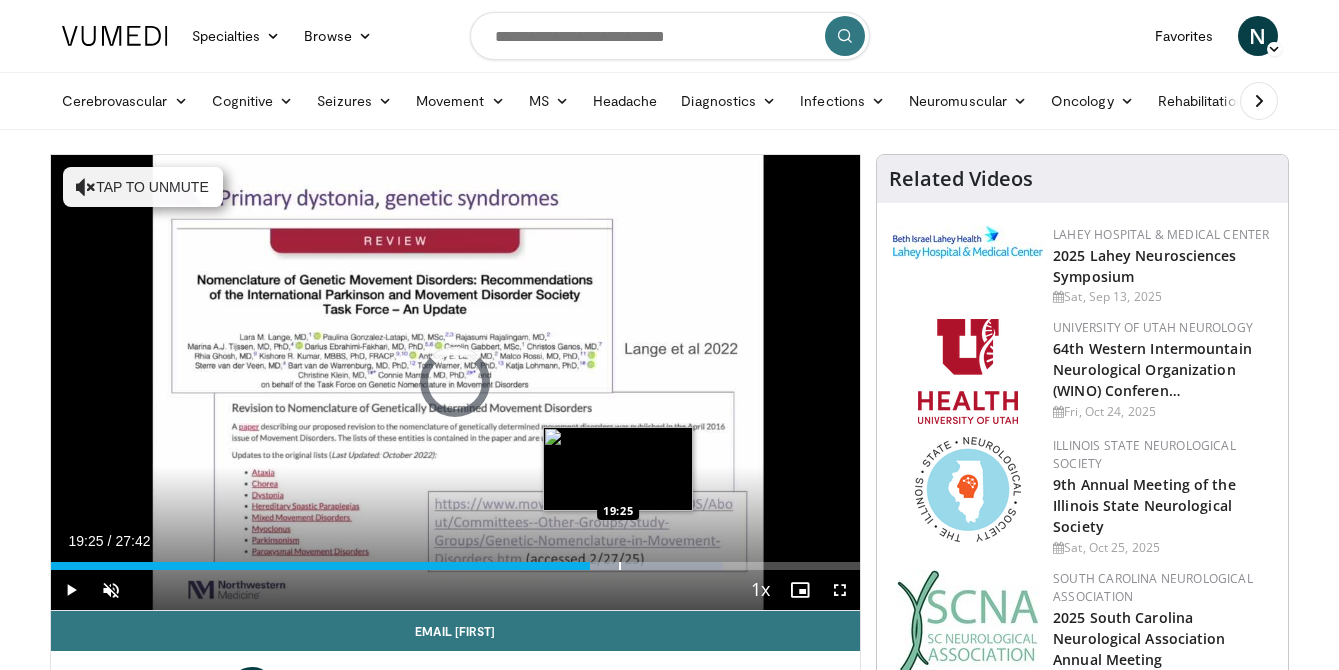 click at bounding box center (620, 566) 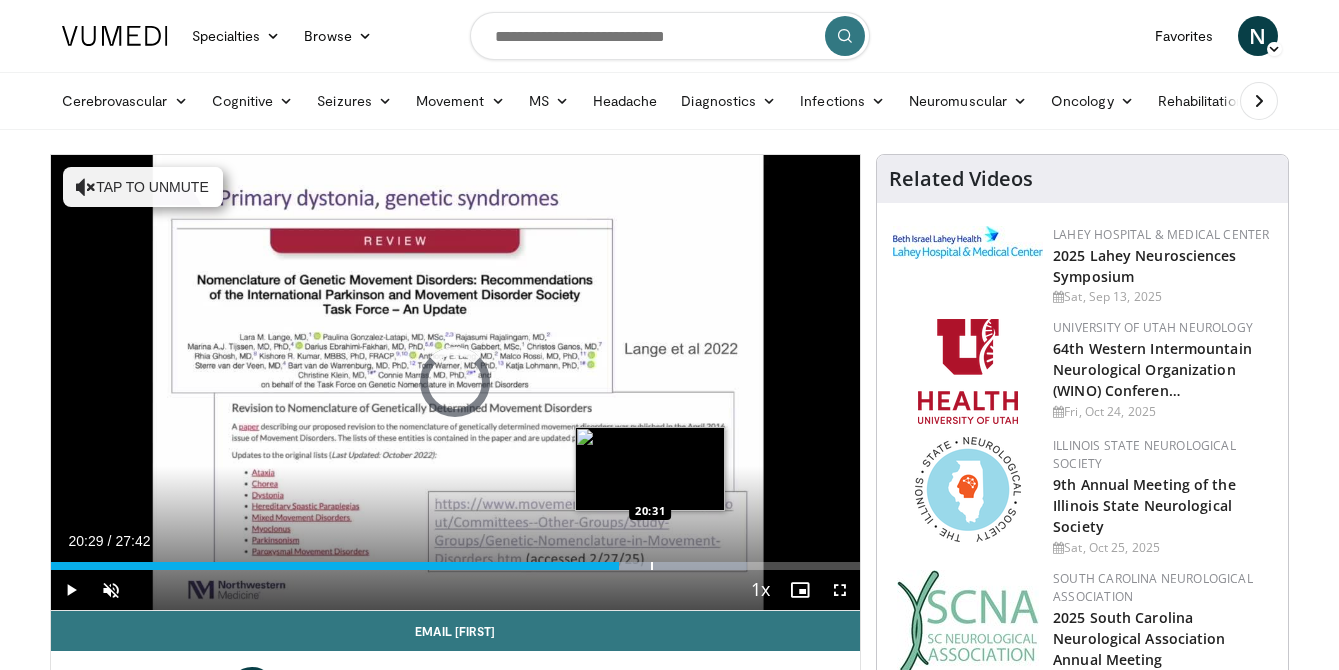 click at bounding box center [652, 566] 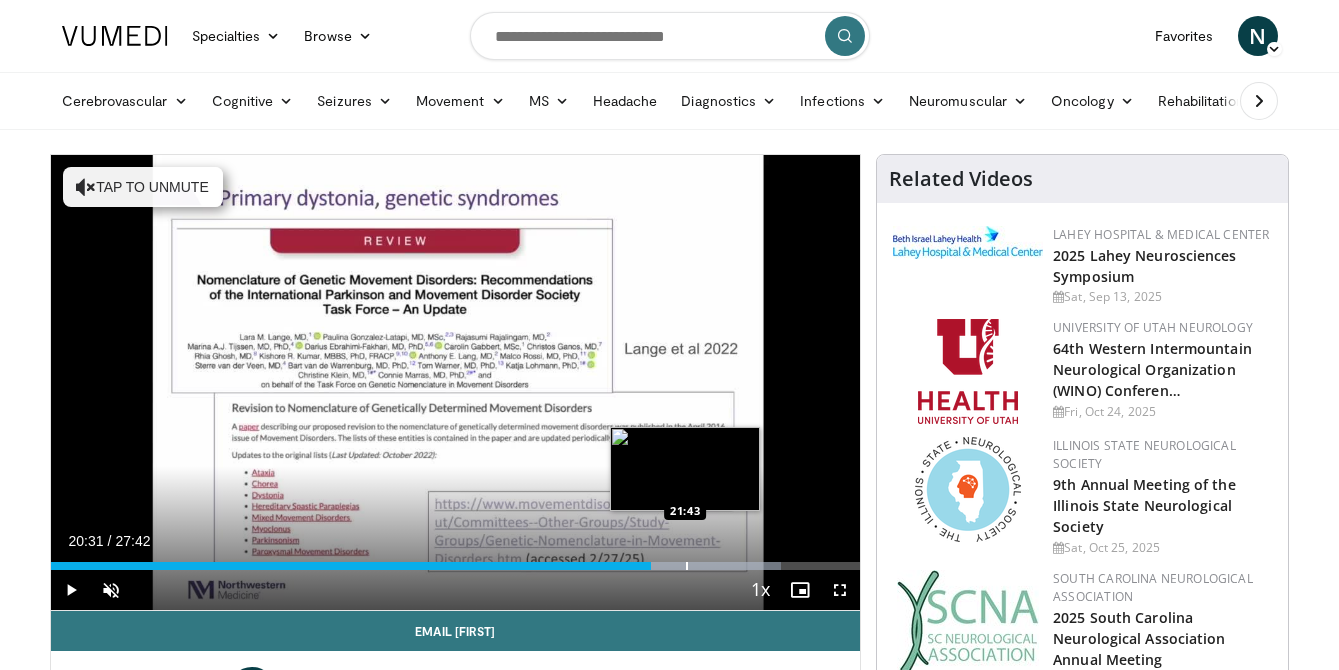 click at bounding box center (687, 566) 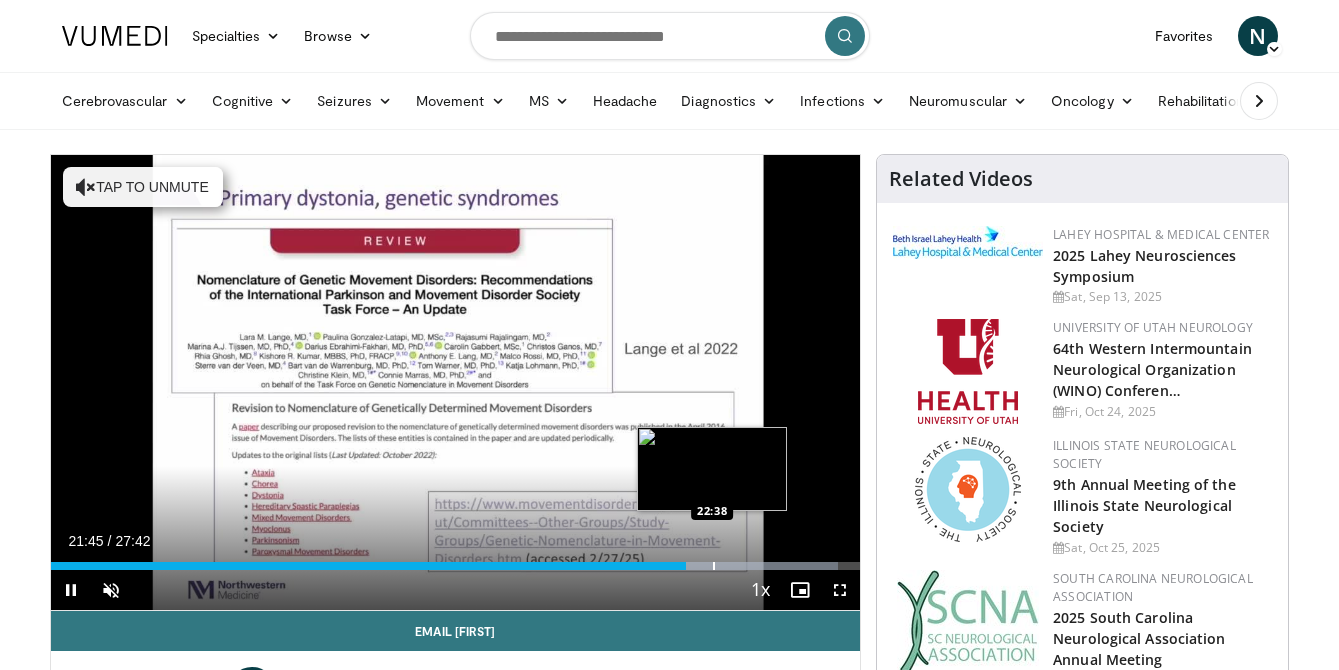 click at bounding box center (714, 566) 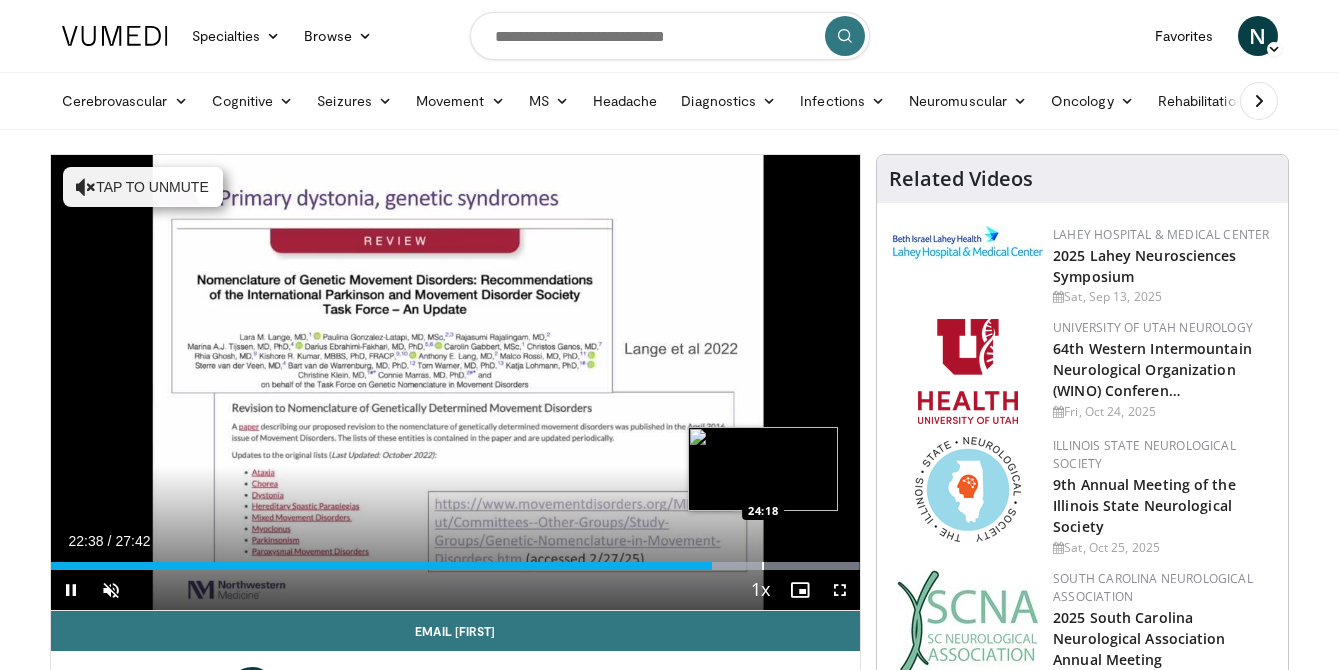 click at bounding box center (763, 566) 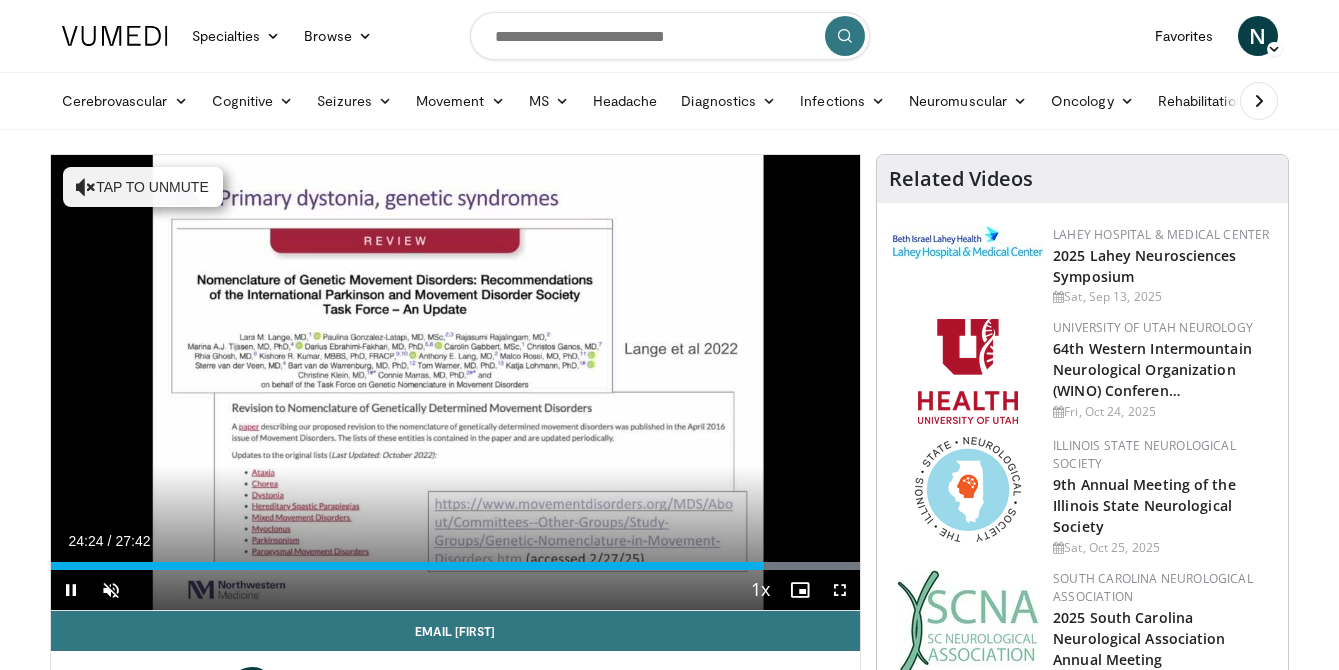 click at bounding box center [800, 590] 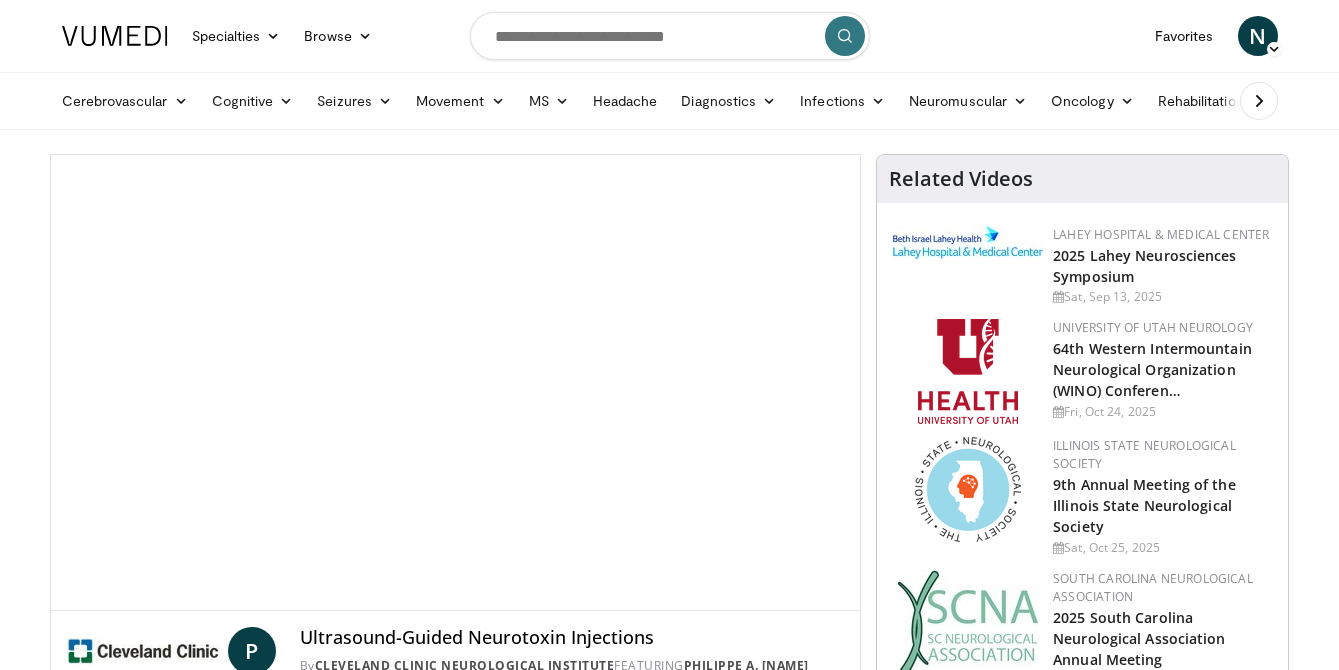 scroll, scrollTop: 0, scrollLeft: 0, axis: both 